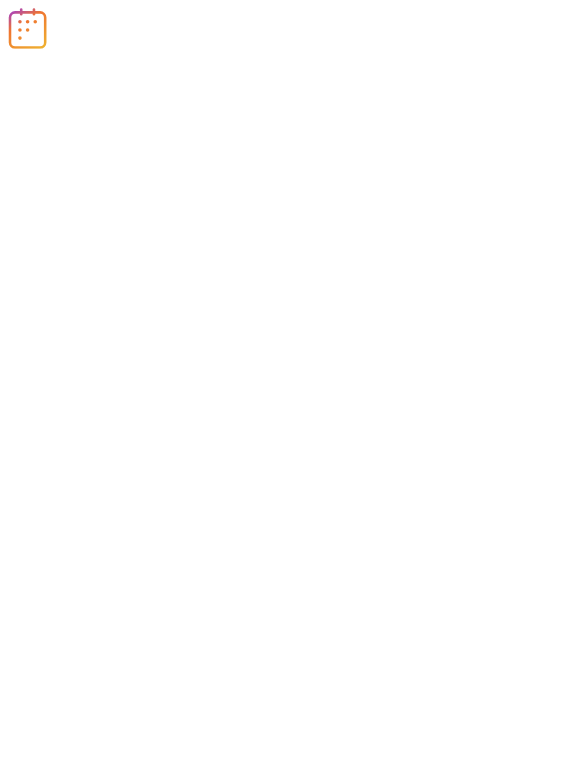 scroll, scrollTop: 0, scrollLeft: 0, axis: both 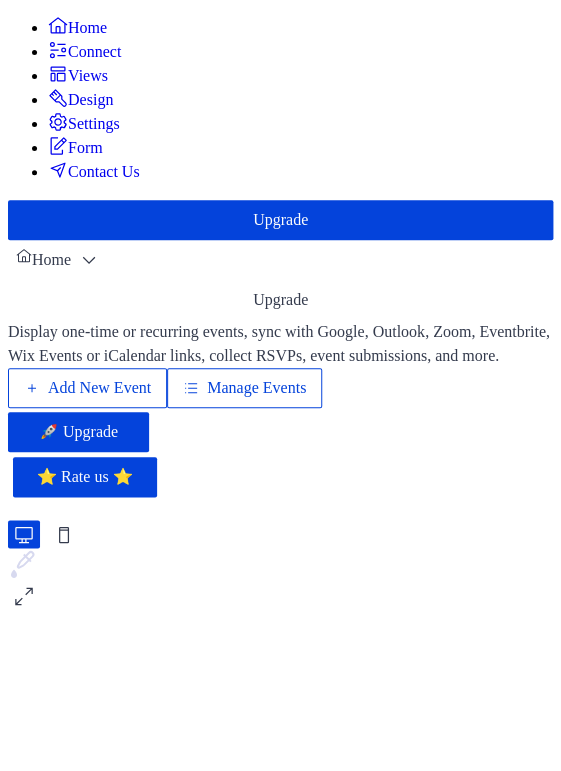 click on "Manage Events" at bounding box center (256, 388) 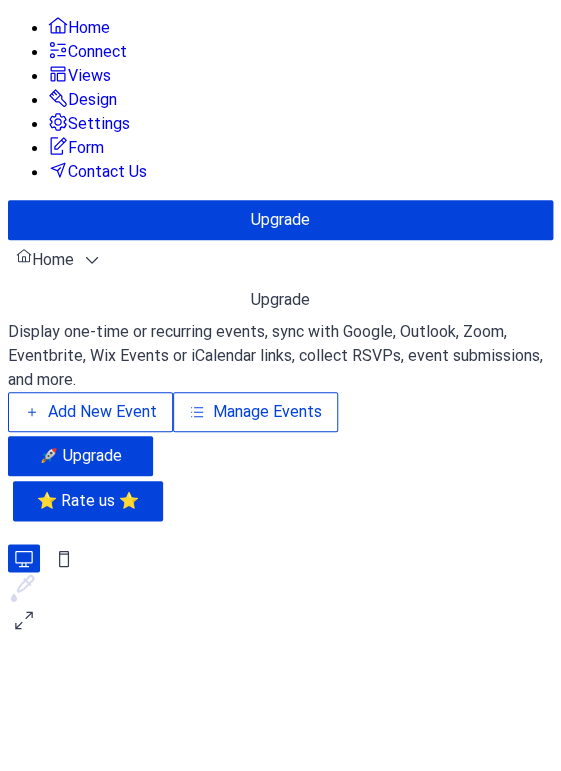 click on "Manage Events" at bounding box center [267, 412] 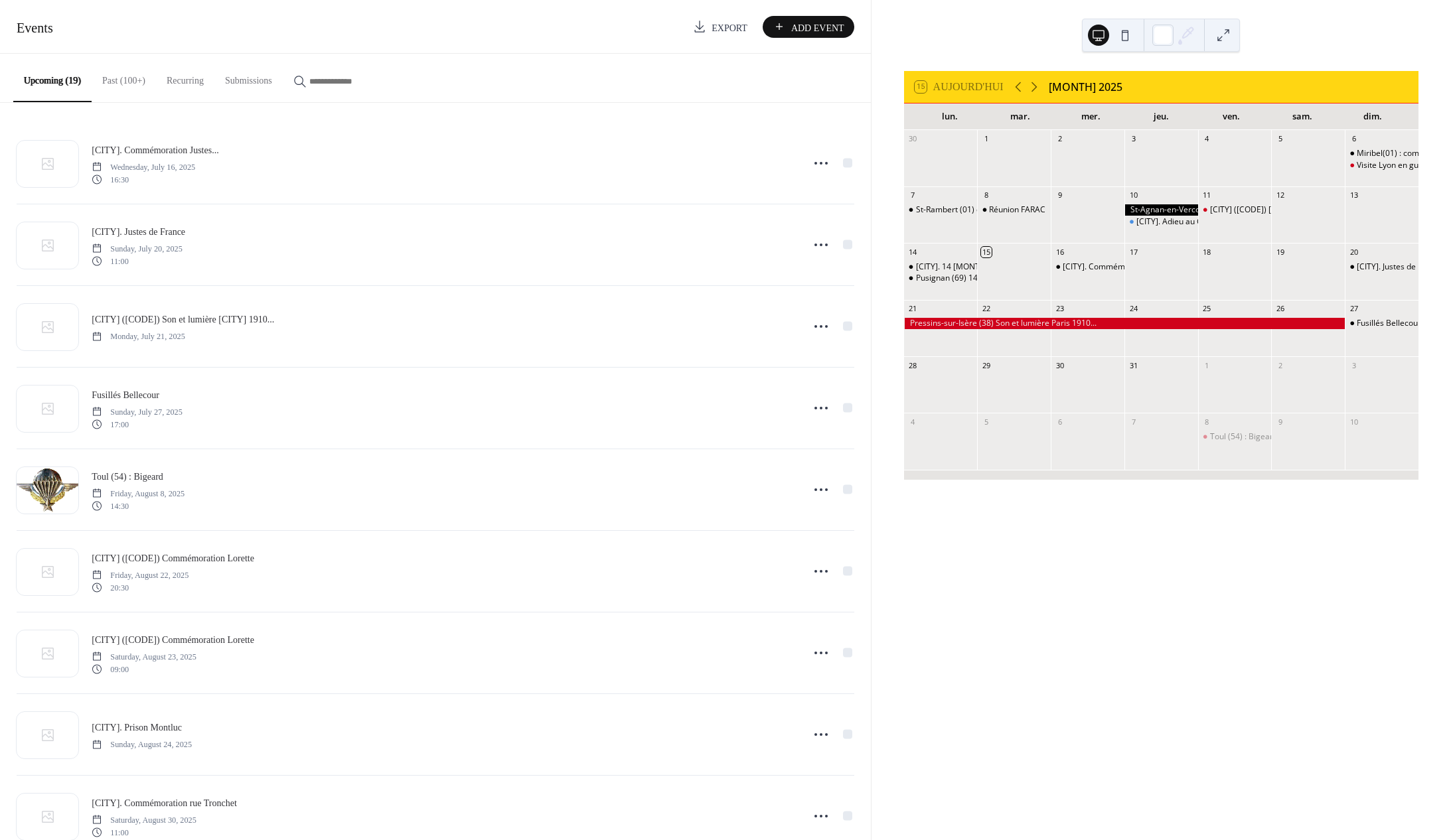scroll, scrollTop: 0, scrollLeft: 0, axis: both 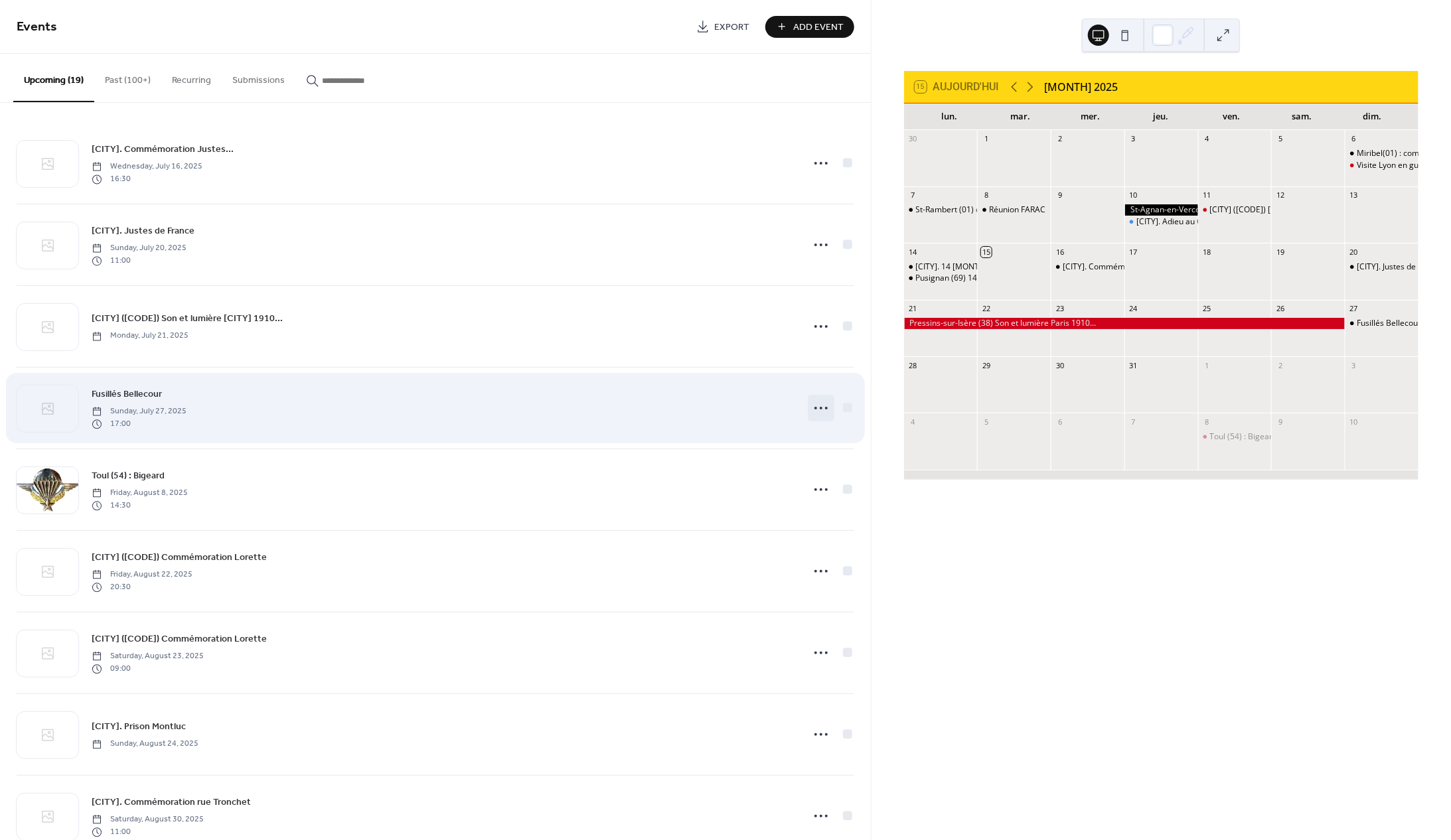 click 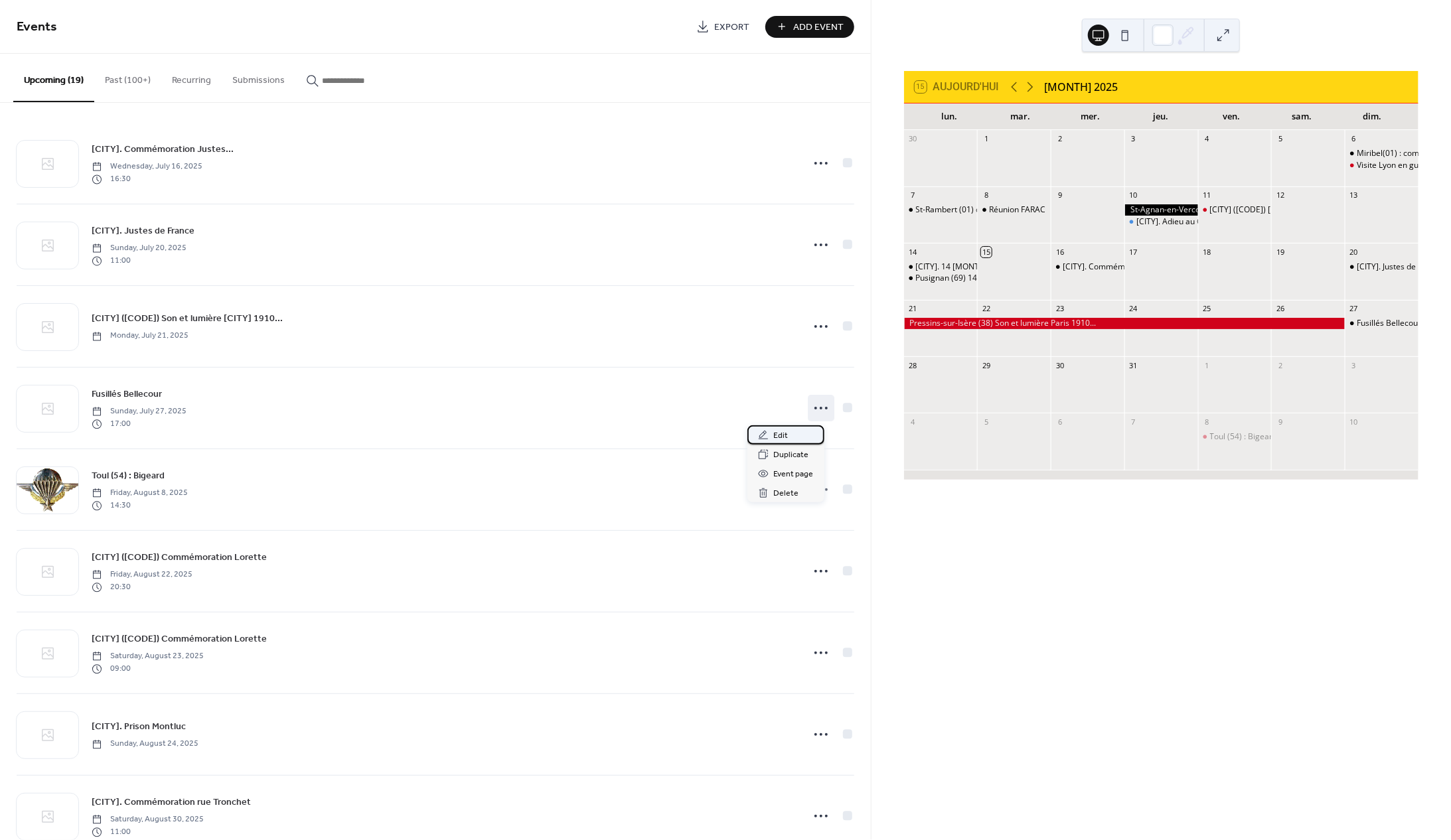 click on "Edit" at bounding box center (781, 436) 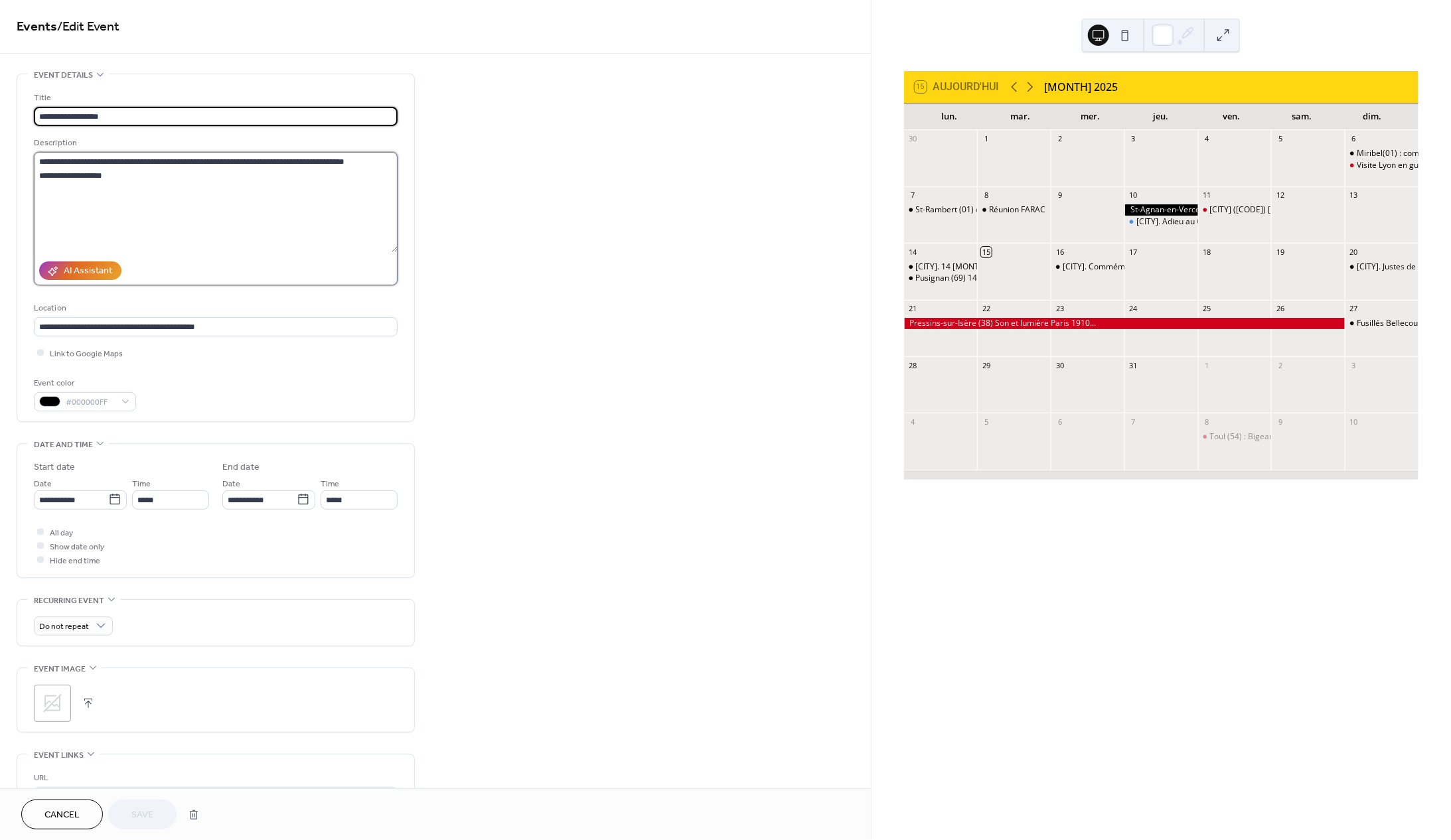 click on "**********" at bounding box center [216, 202] 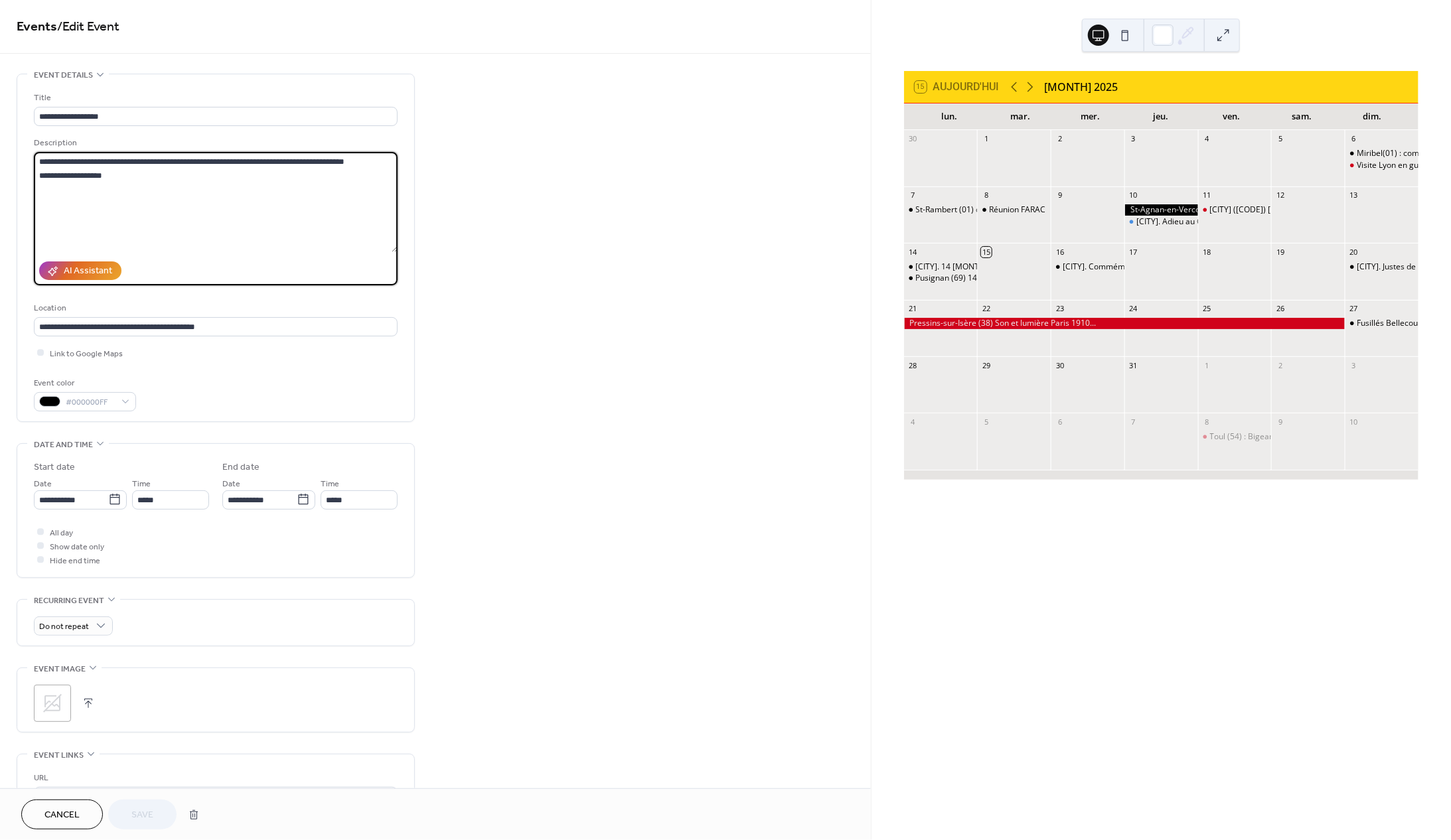 click on "**********" at bounding box center (216, 202) 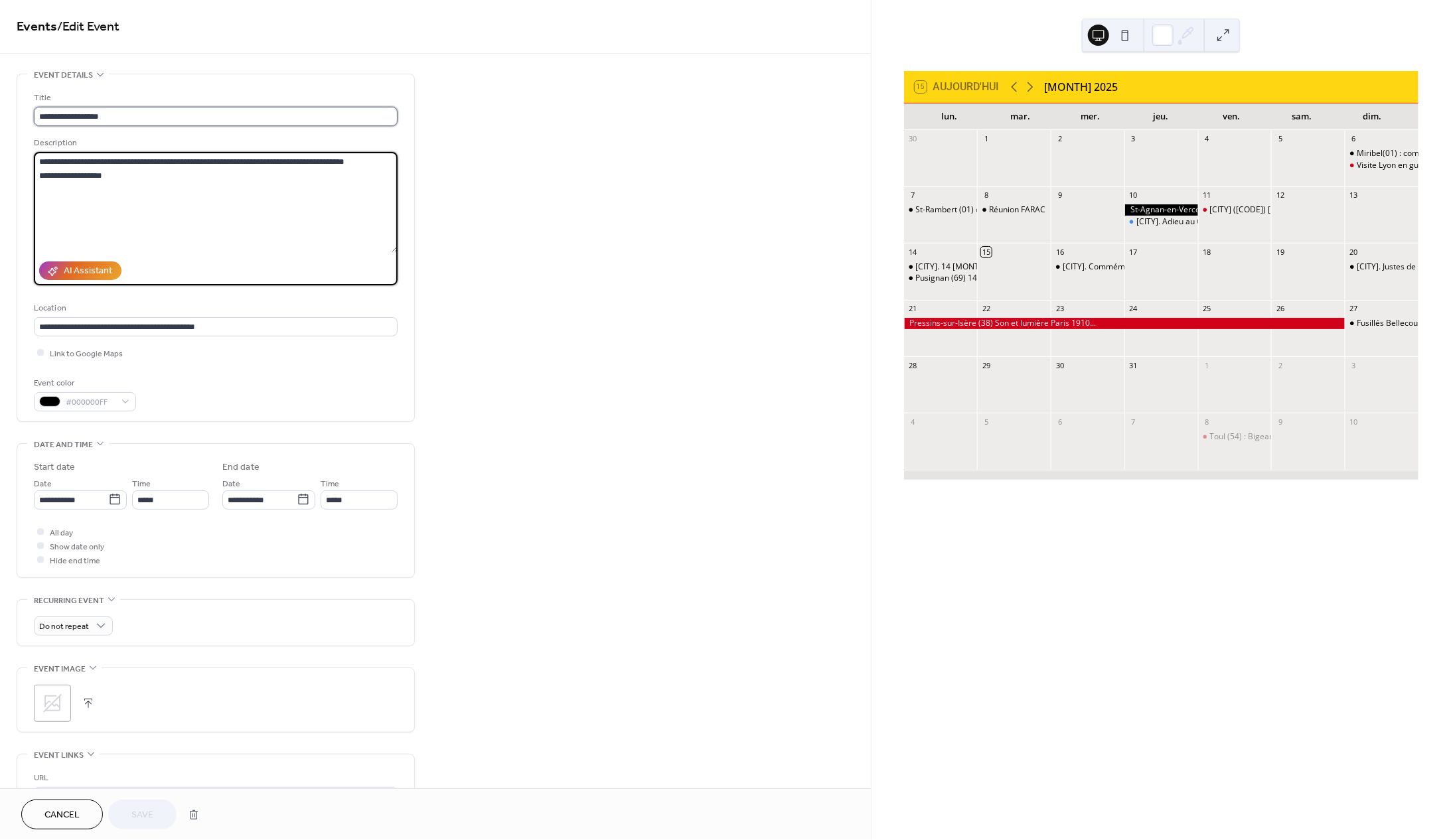 click on "**********" at bounding box center (216, 116) 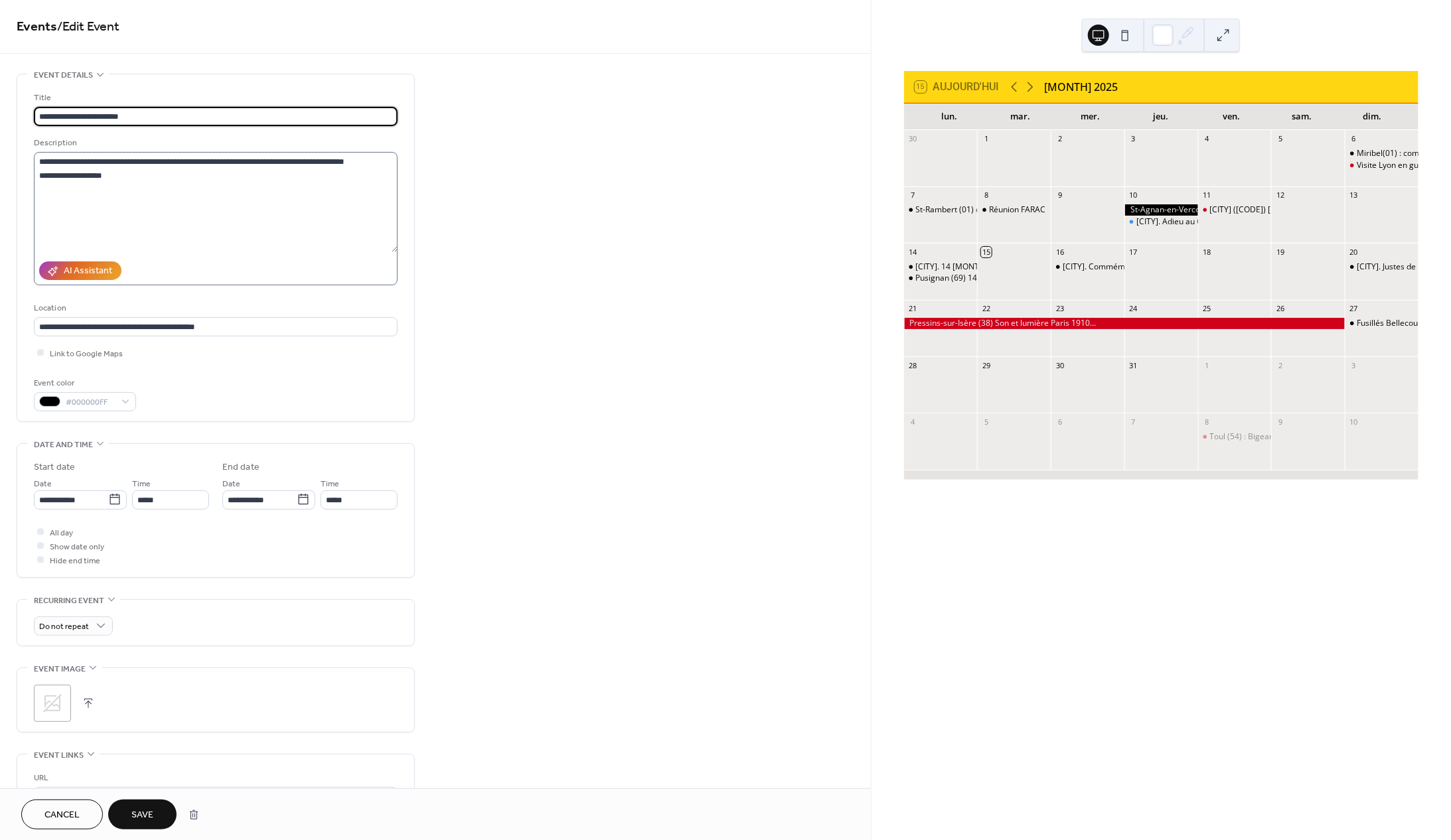 type on "**********" 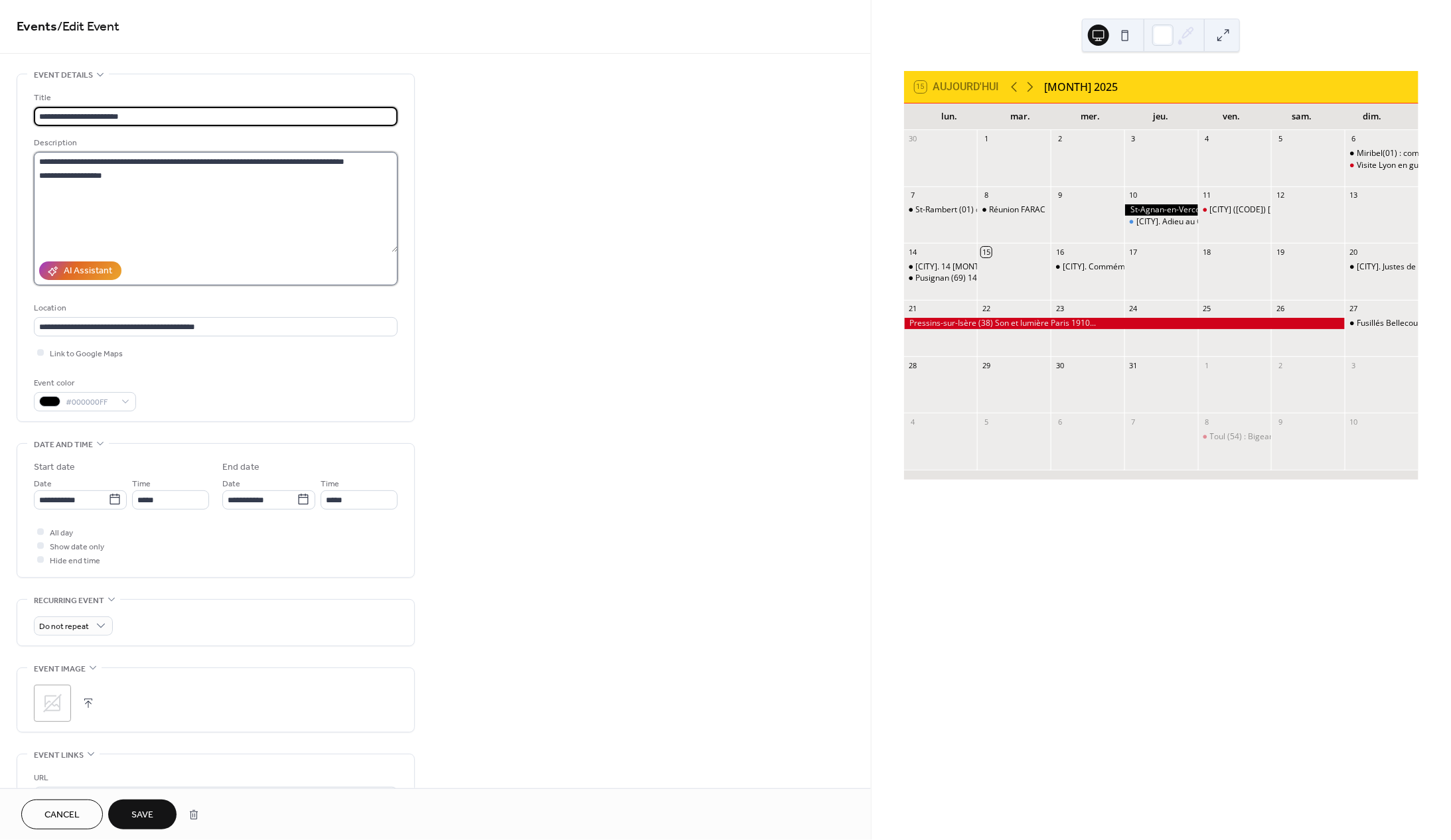 click on "**********" at bounding box center (216, 202) 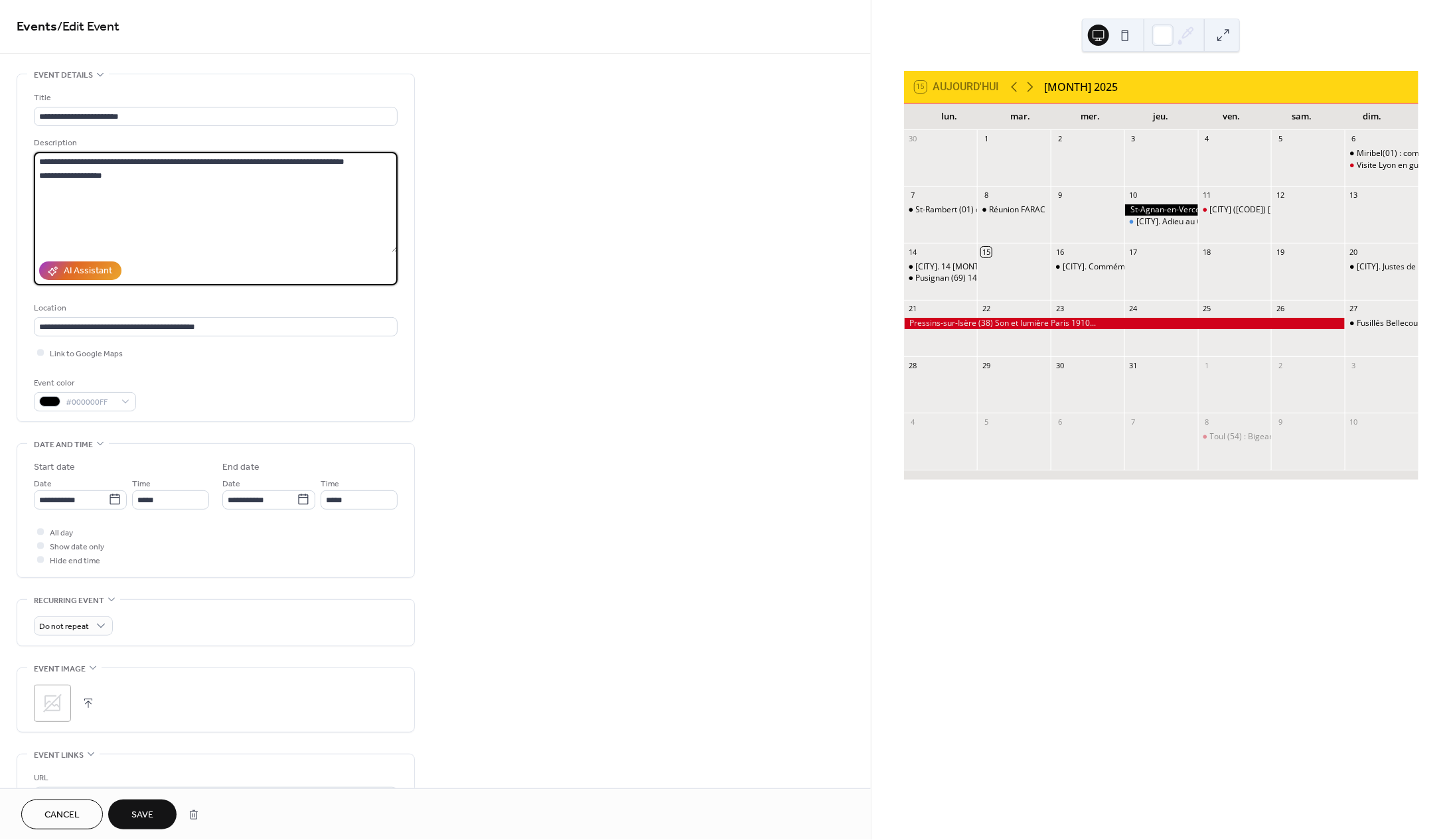drag, startPoint x: 40, startPoint y: 163, endPoint x: 133, endPoint y: 198, distance: 99.368 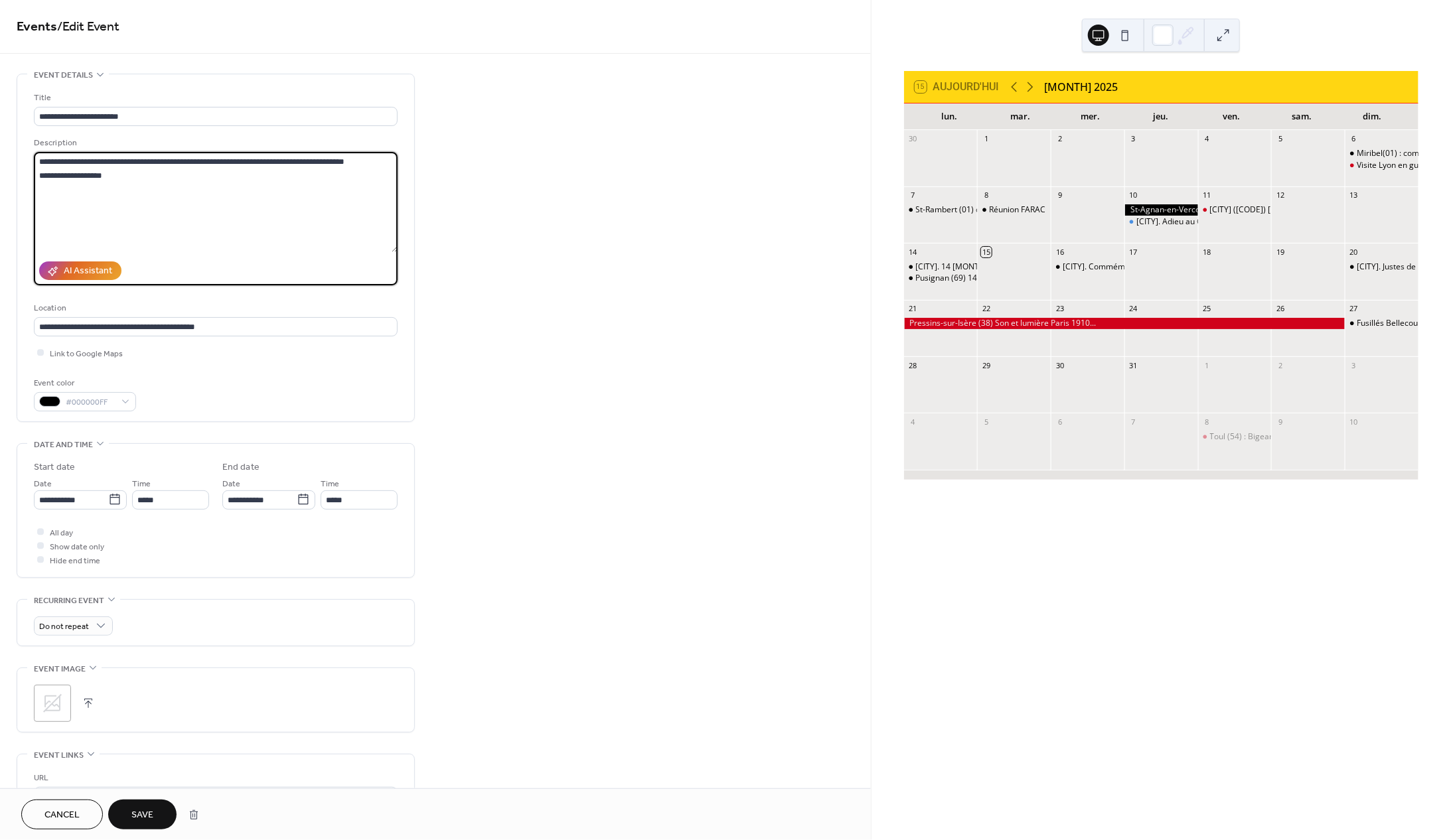 click on "**********" at bounding box center [216, 202] 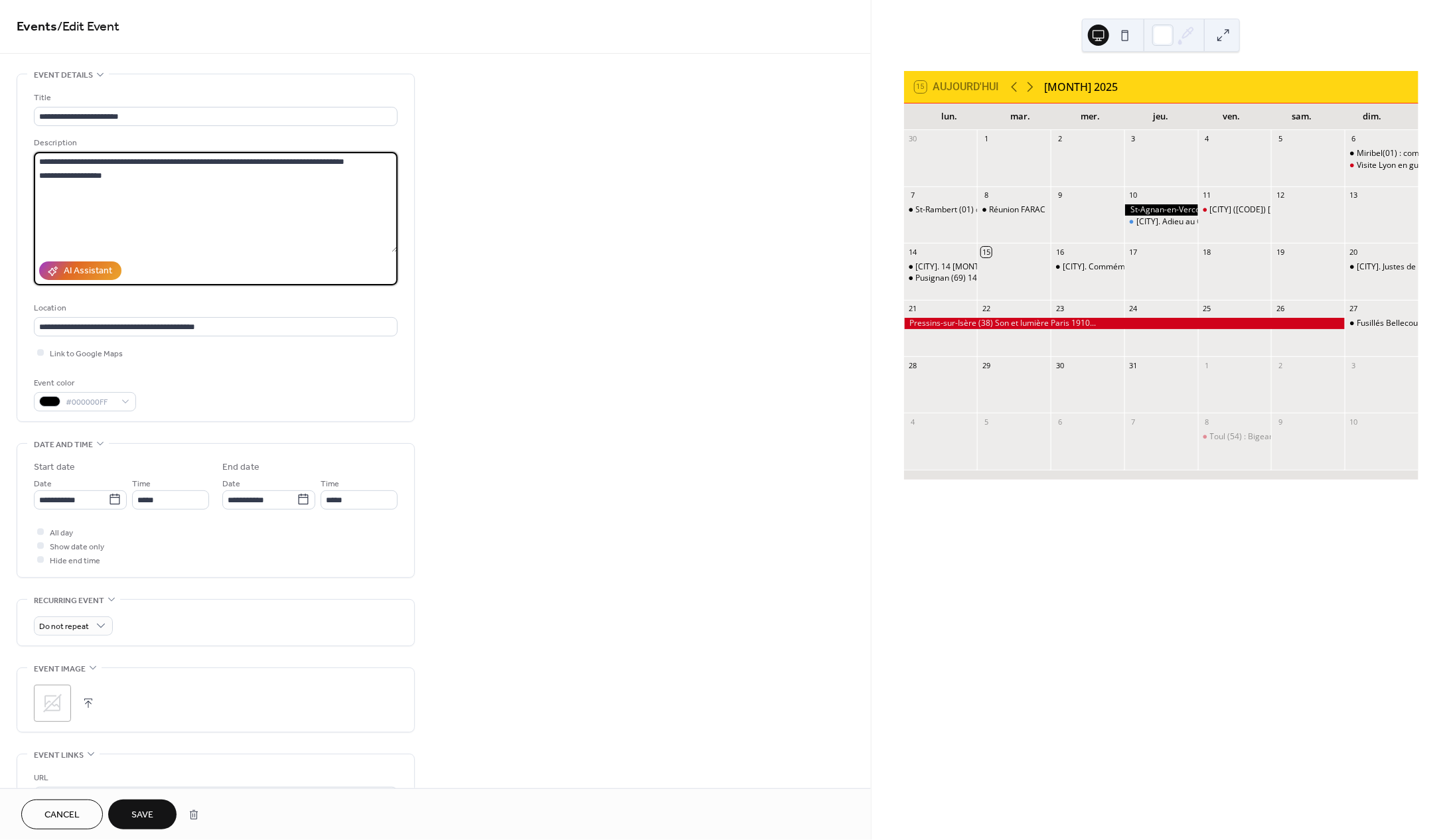 paste on "**********" 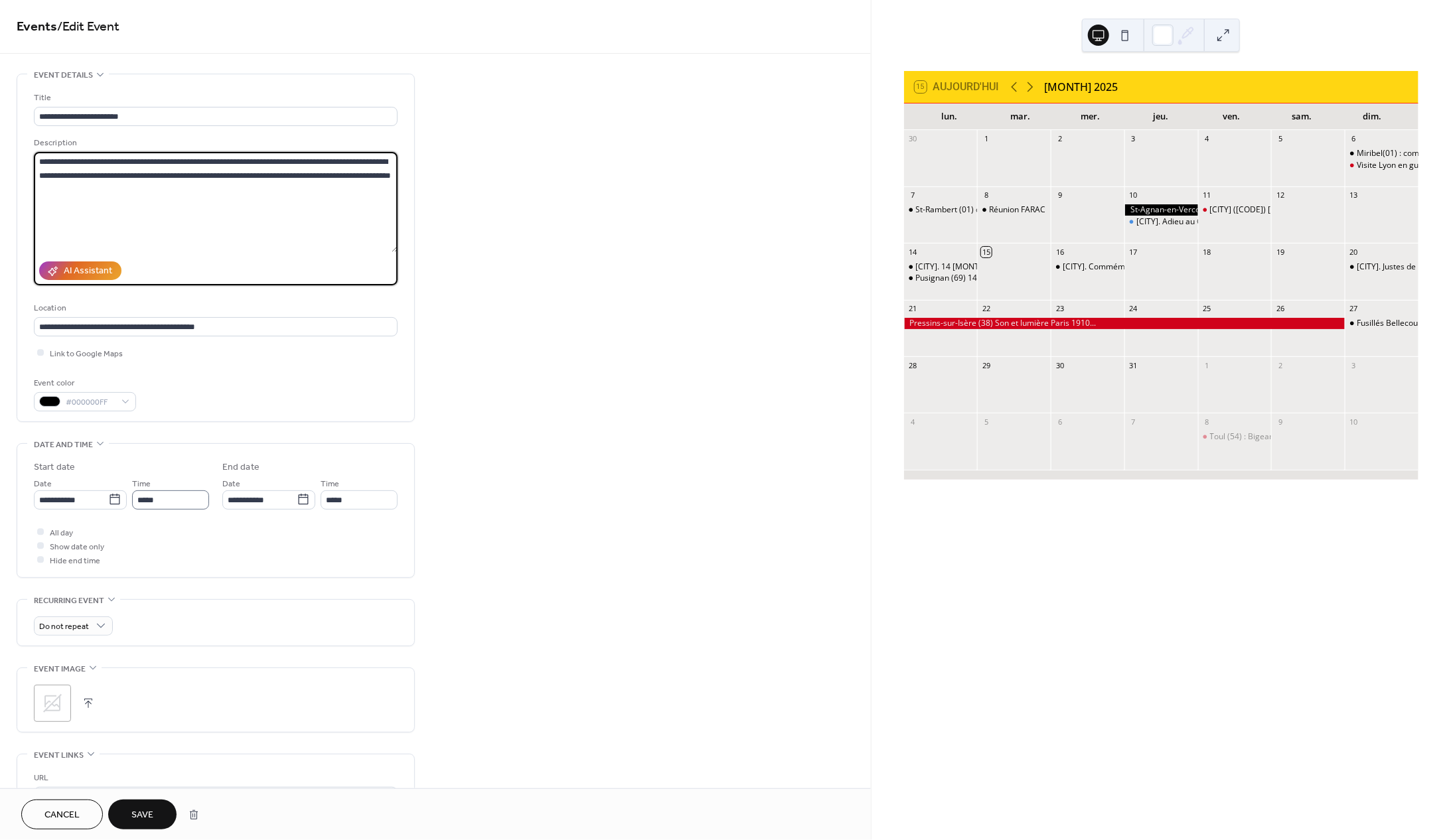 type on "**********" 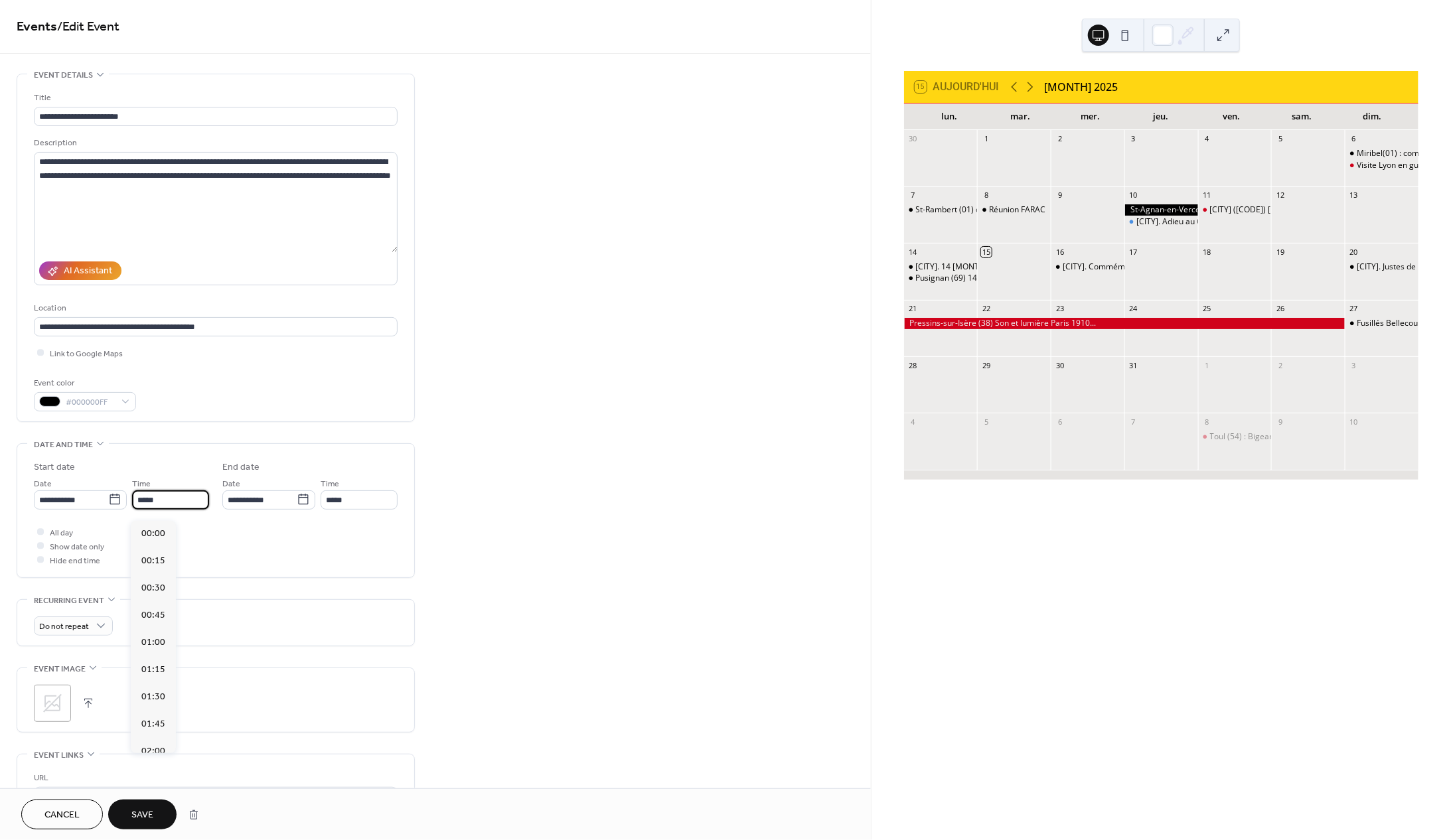 click on "*****" at bounding box center [171, 500] 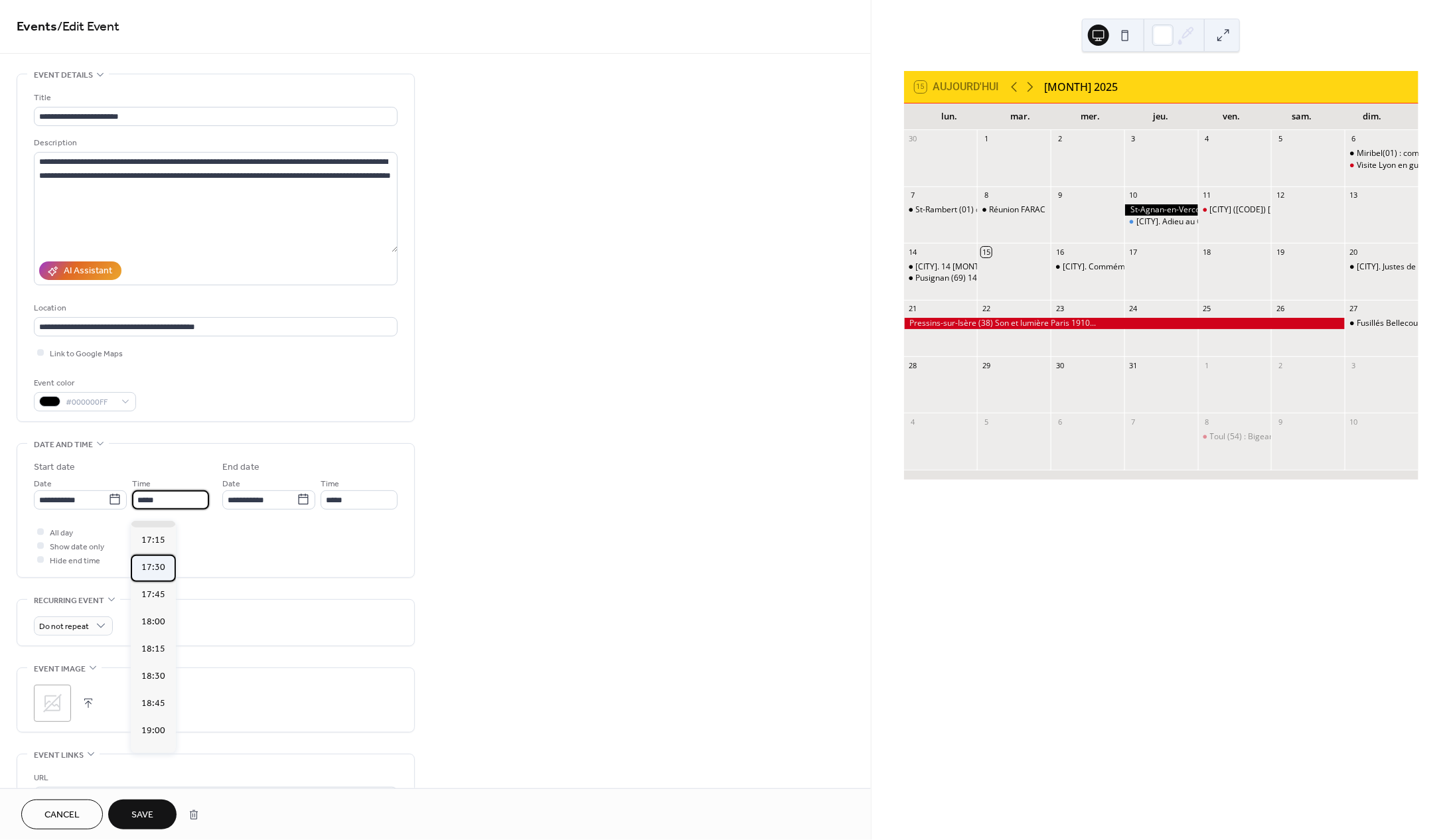click on "17:30" at bounding box center (153, 567) 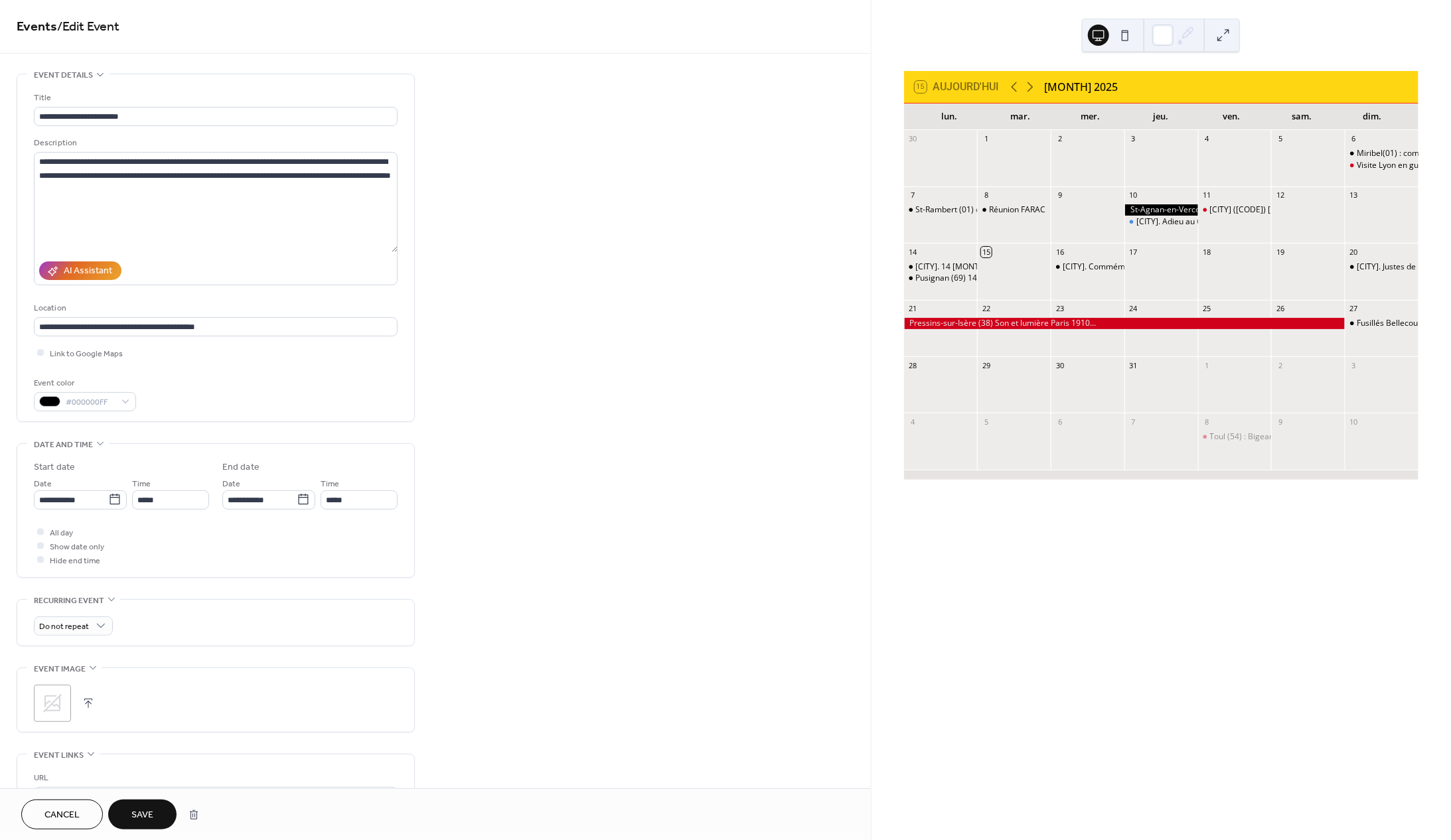 type on "*****" 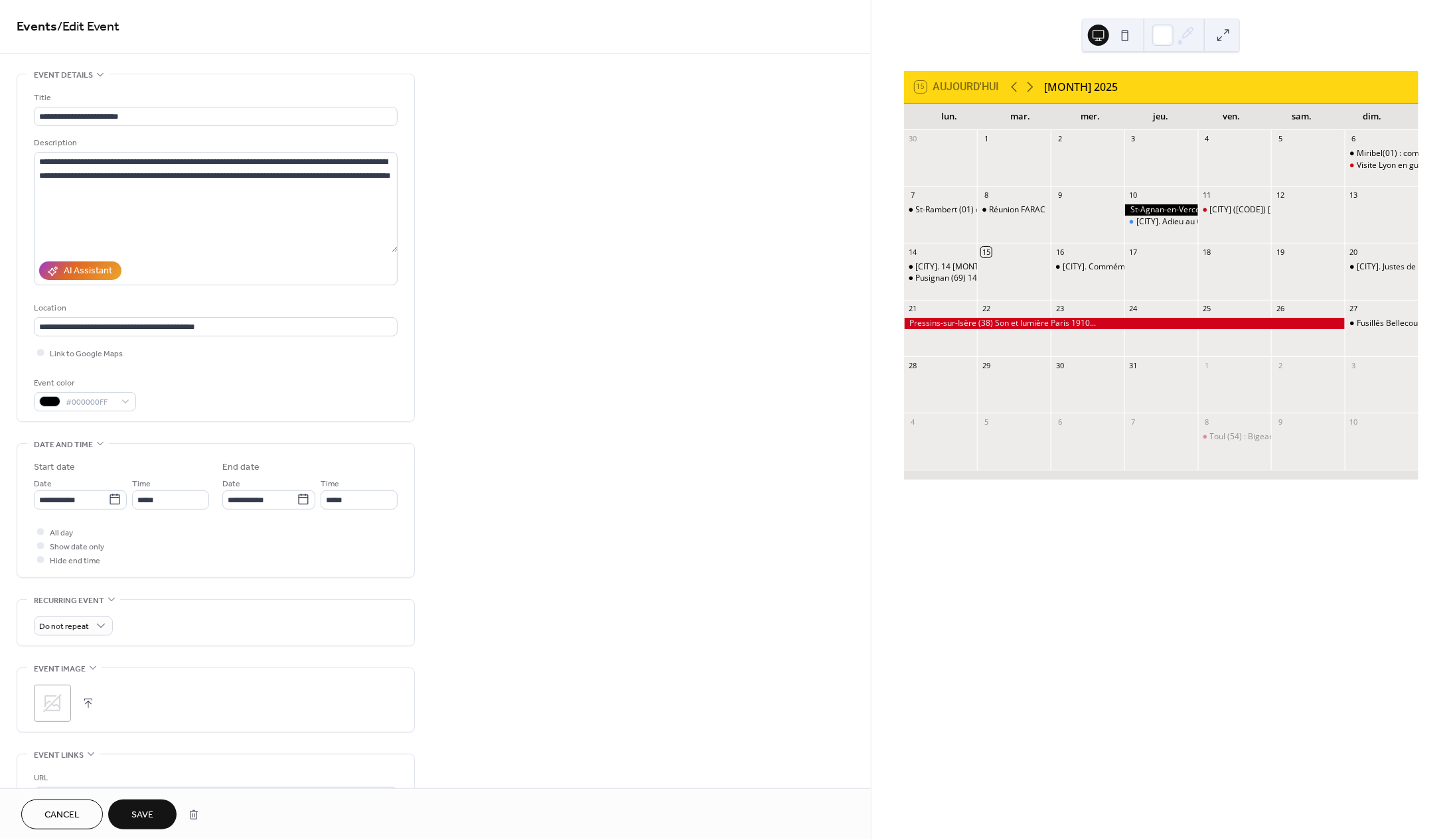 type on "*****" 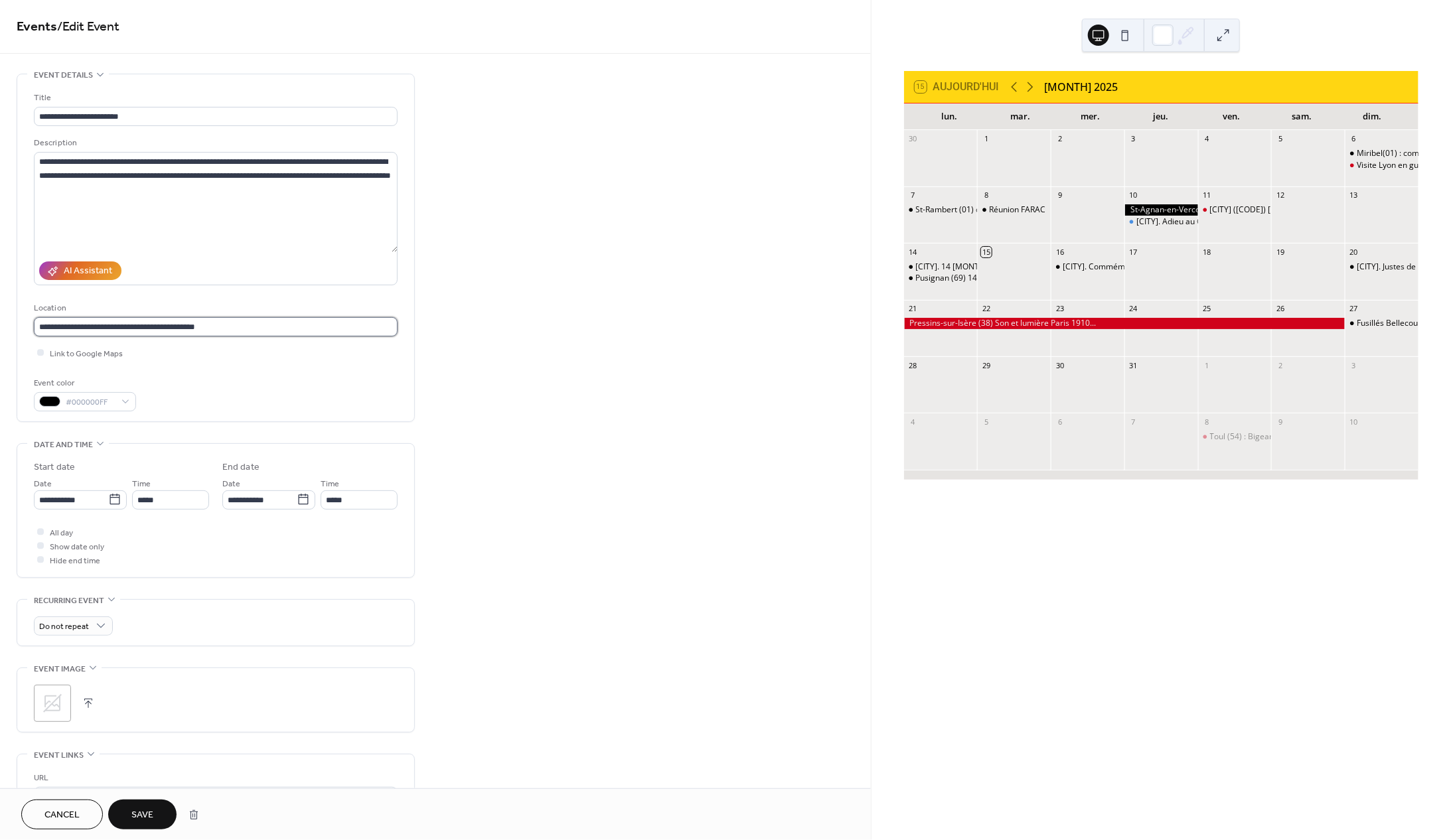 click on "**********" at bounding box center [216, 326] 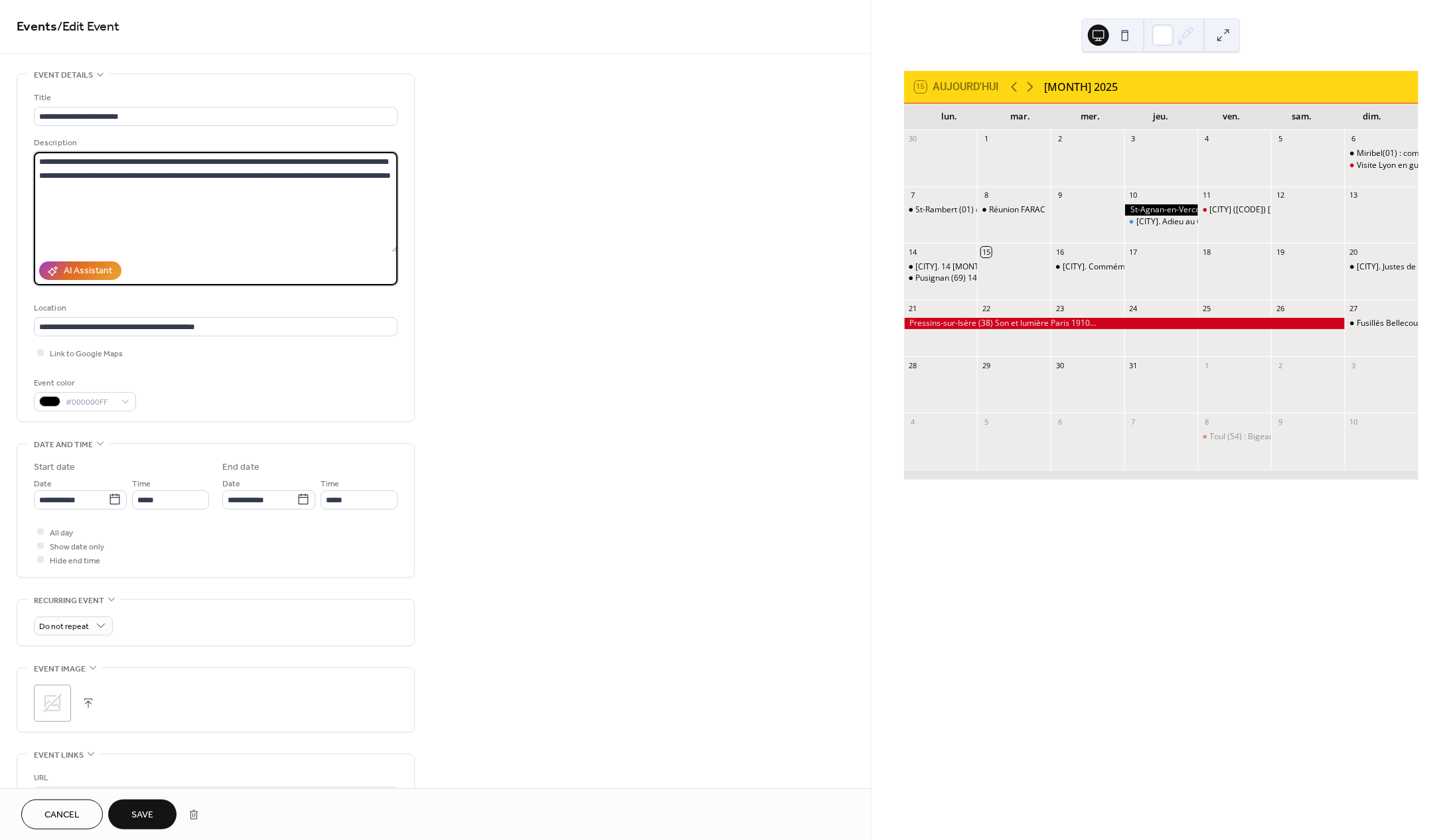 click on "**********" at bounding box center (216, 202) 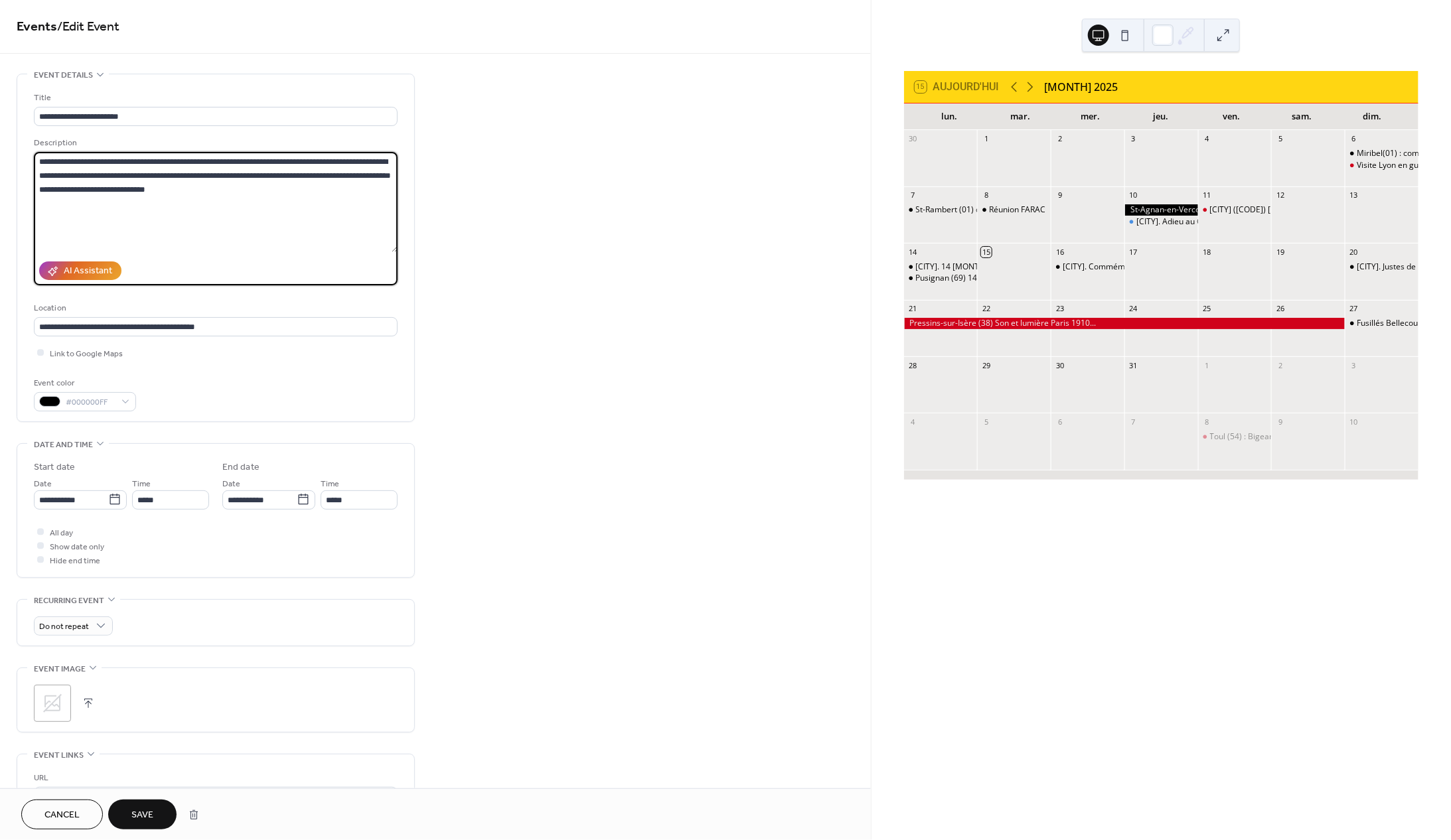 click on "**********" at bounding box center (216, 202) 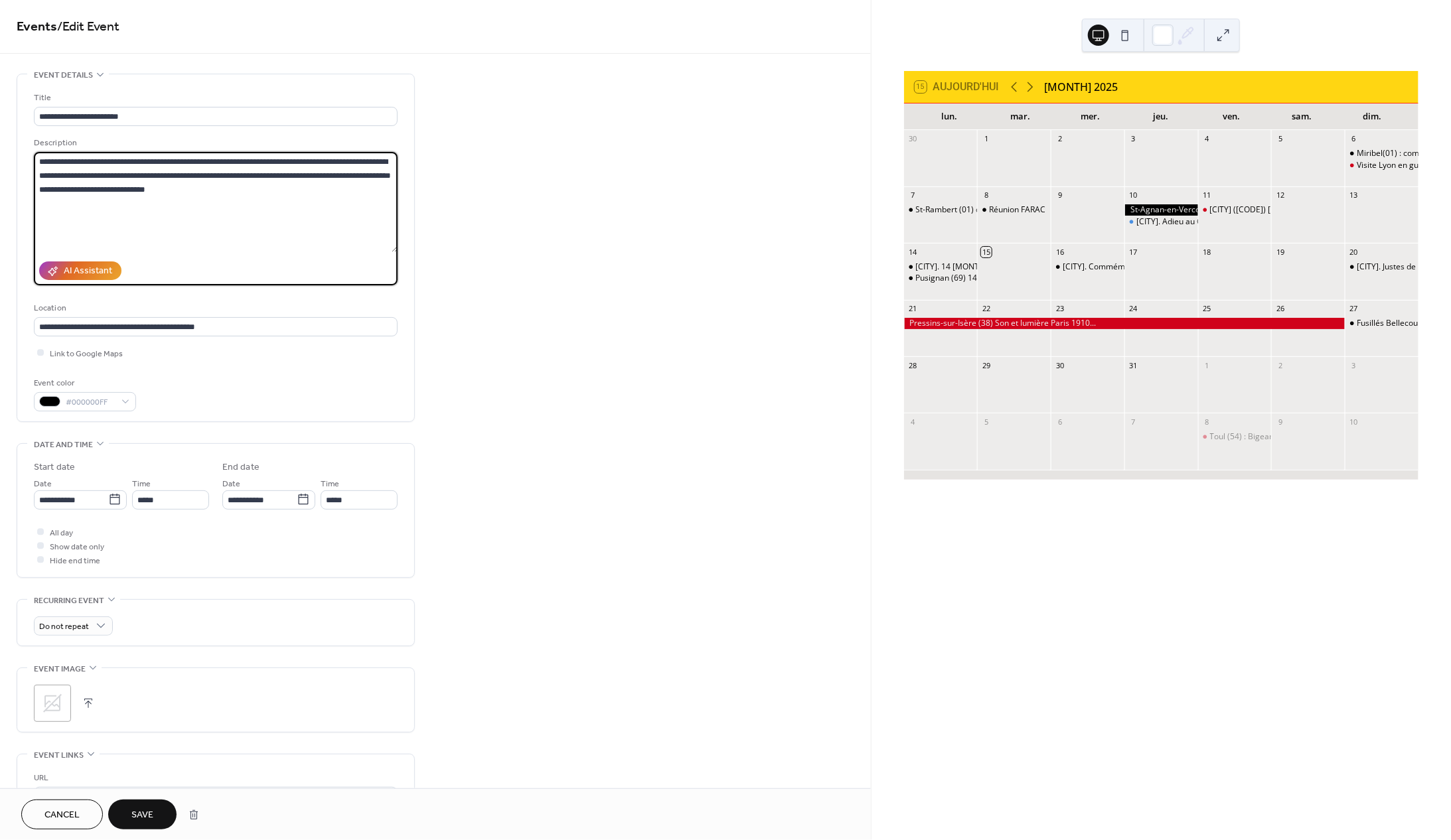 paste on "**********" 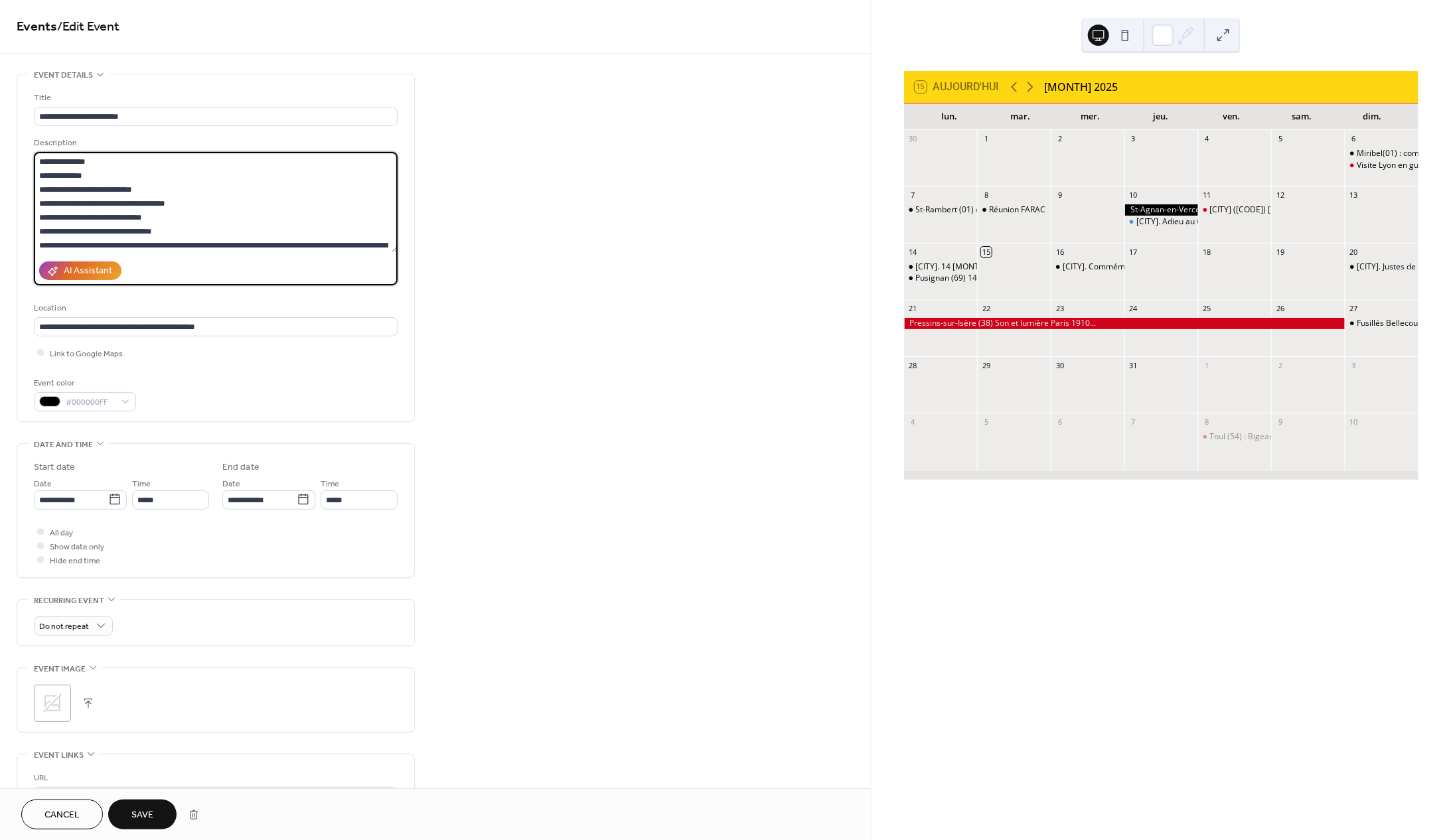 scroll, scrollTop: 1, scrollLeft: 0, axis: vertical 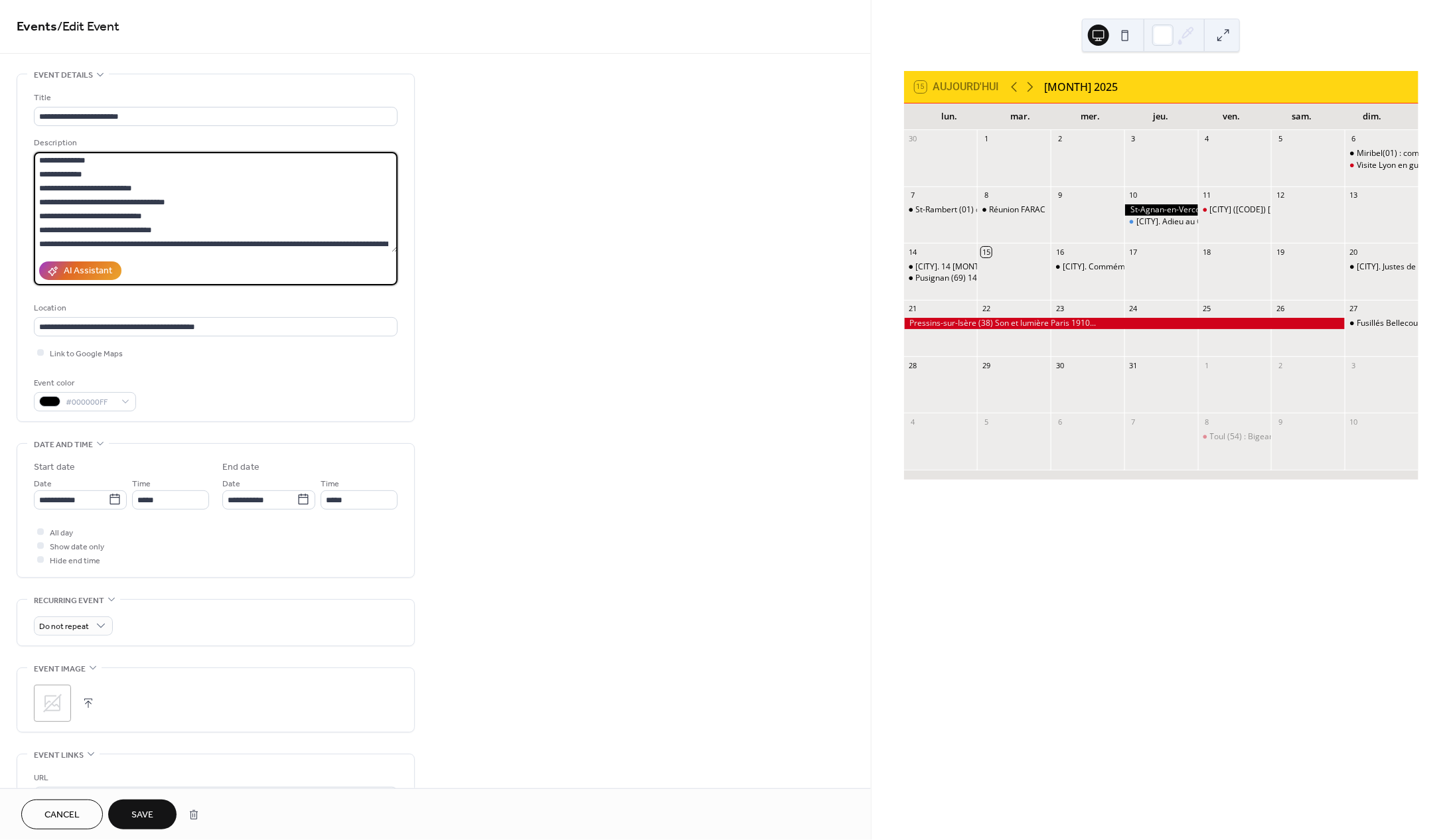 drag, startPoint x: 40, startPoint y: 173, endPoint x: 48, endPoint y: 177, distance: 8.944272 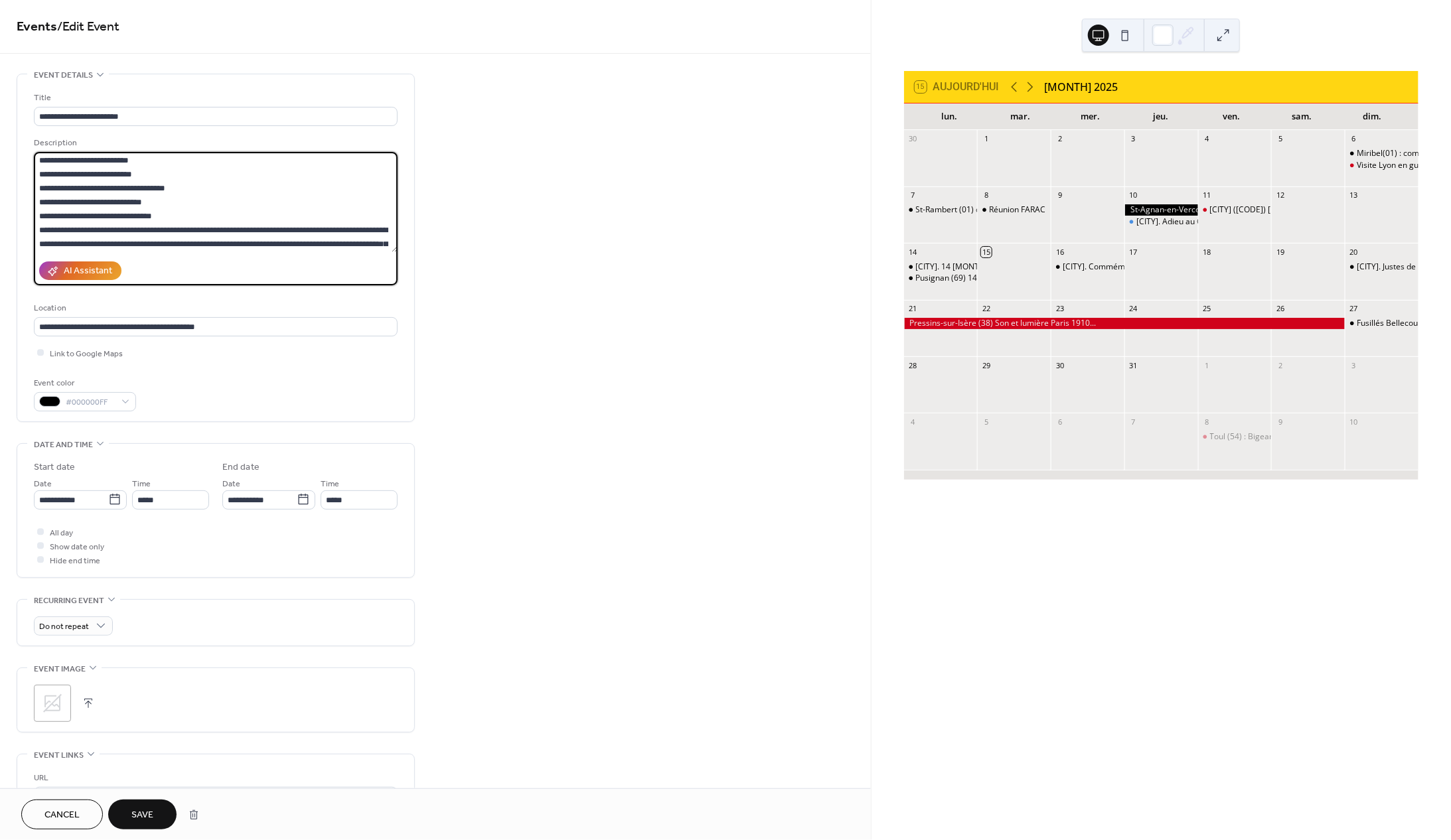 scroll, scrollTop: 1, scrollLeft: 0, axis: vertical 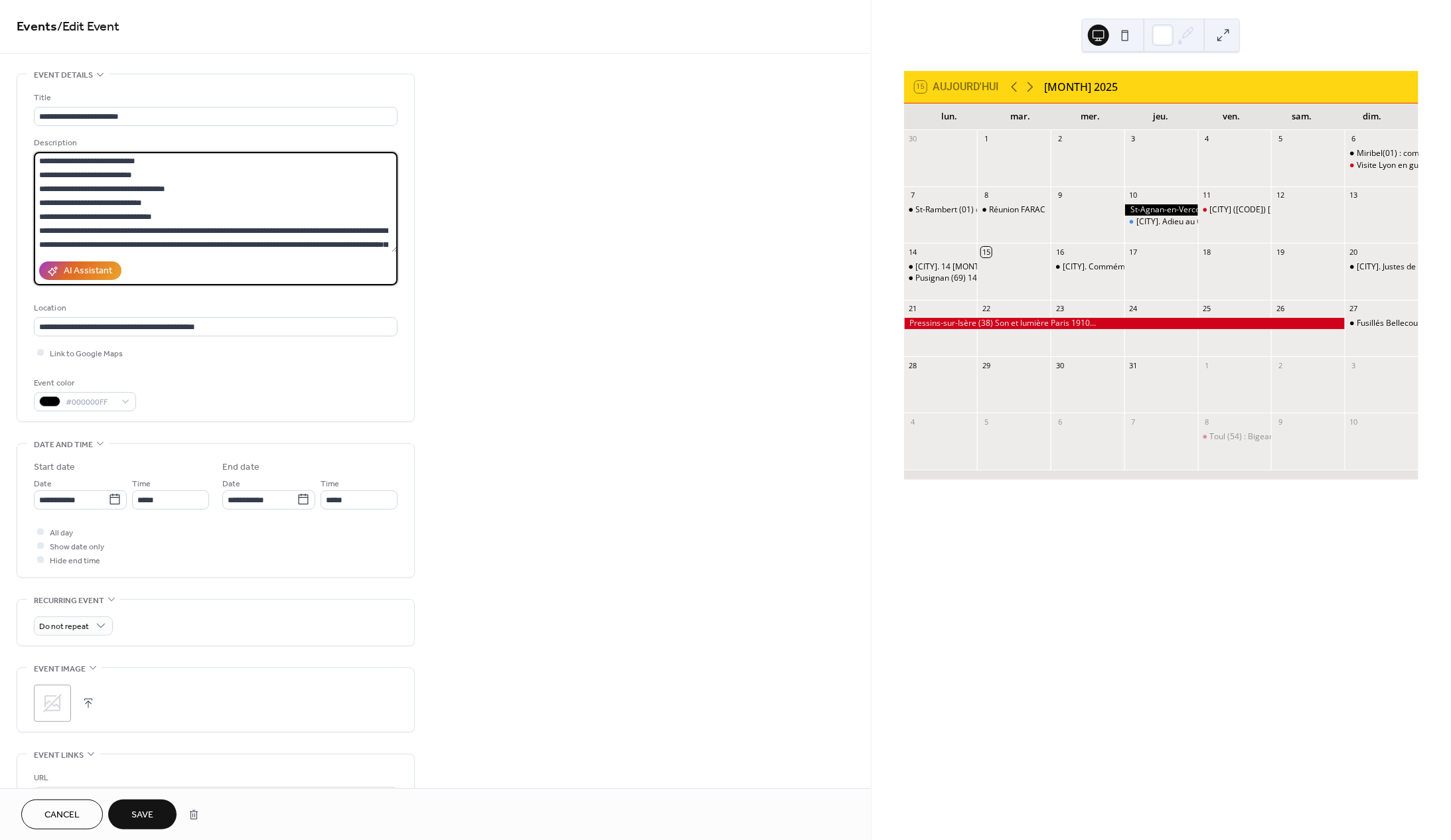 click on "**********" at bounding box center (216, 202) 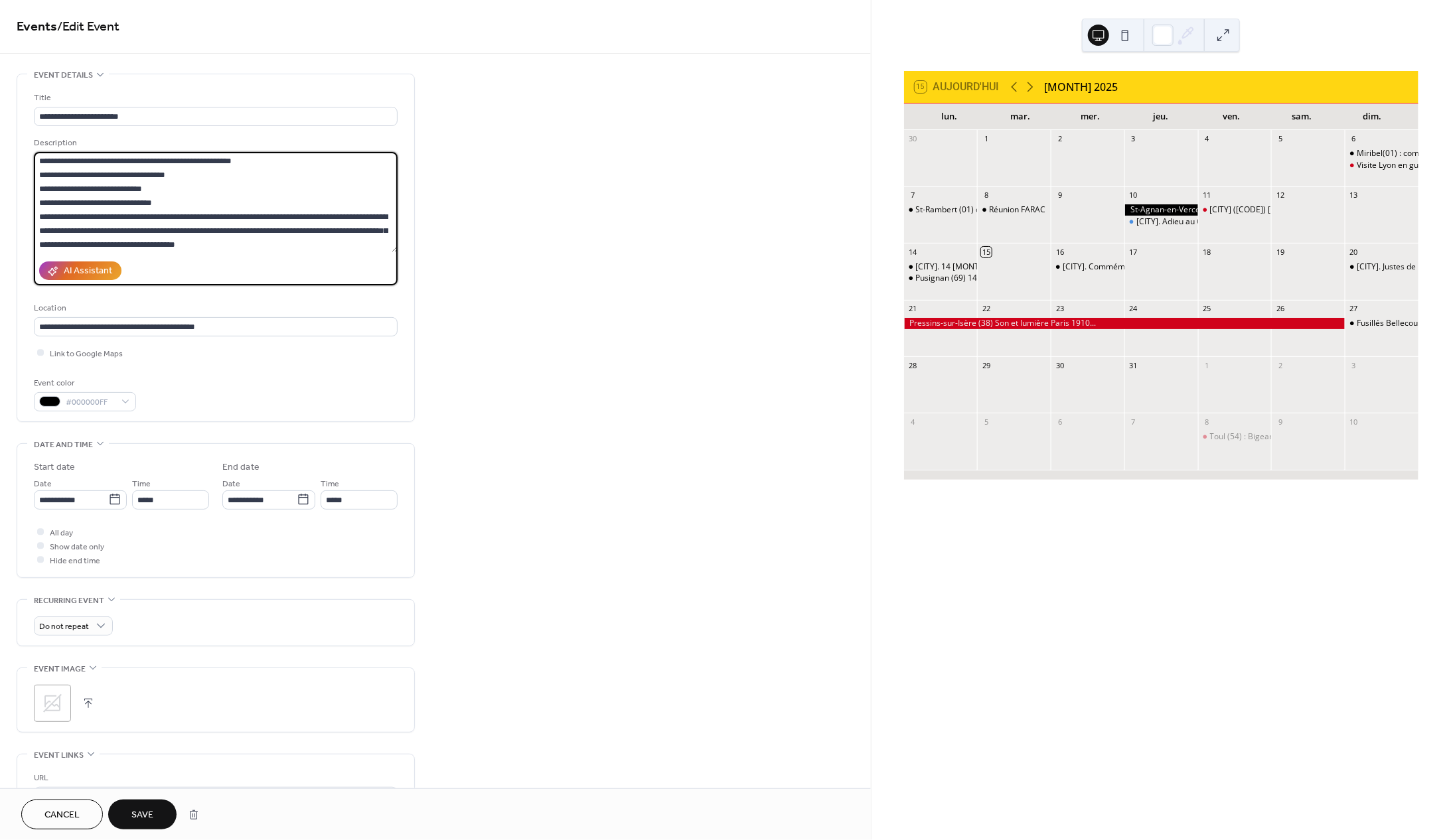 click on "**********" at bounding box center [216, 202] 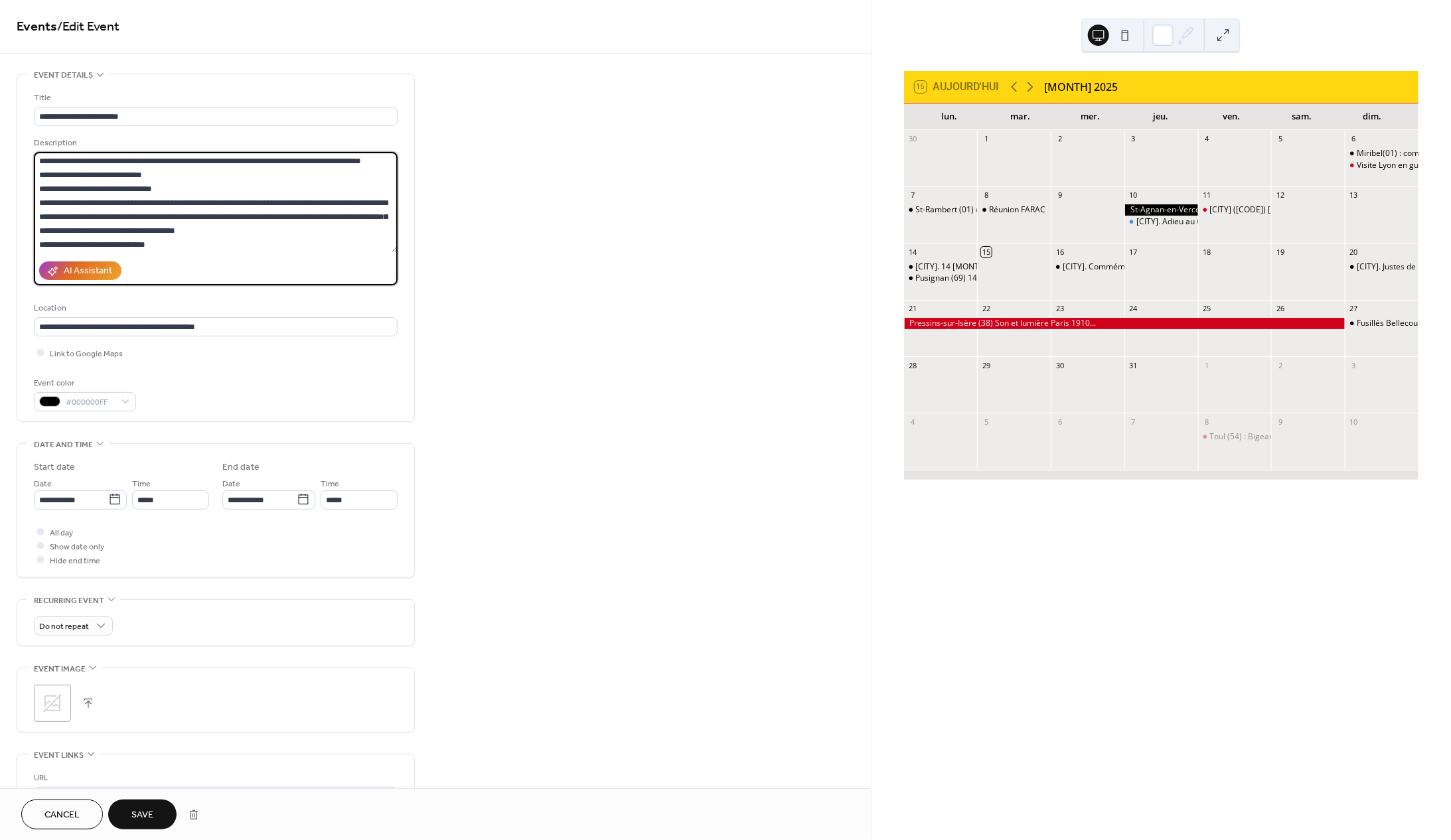 click on "**********" at bounding box center [216, 202] 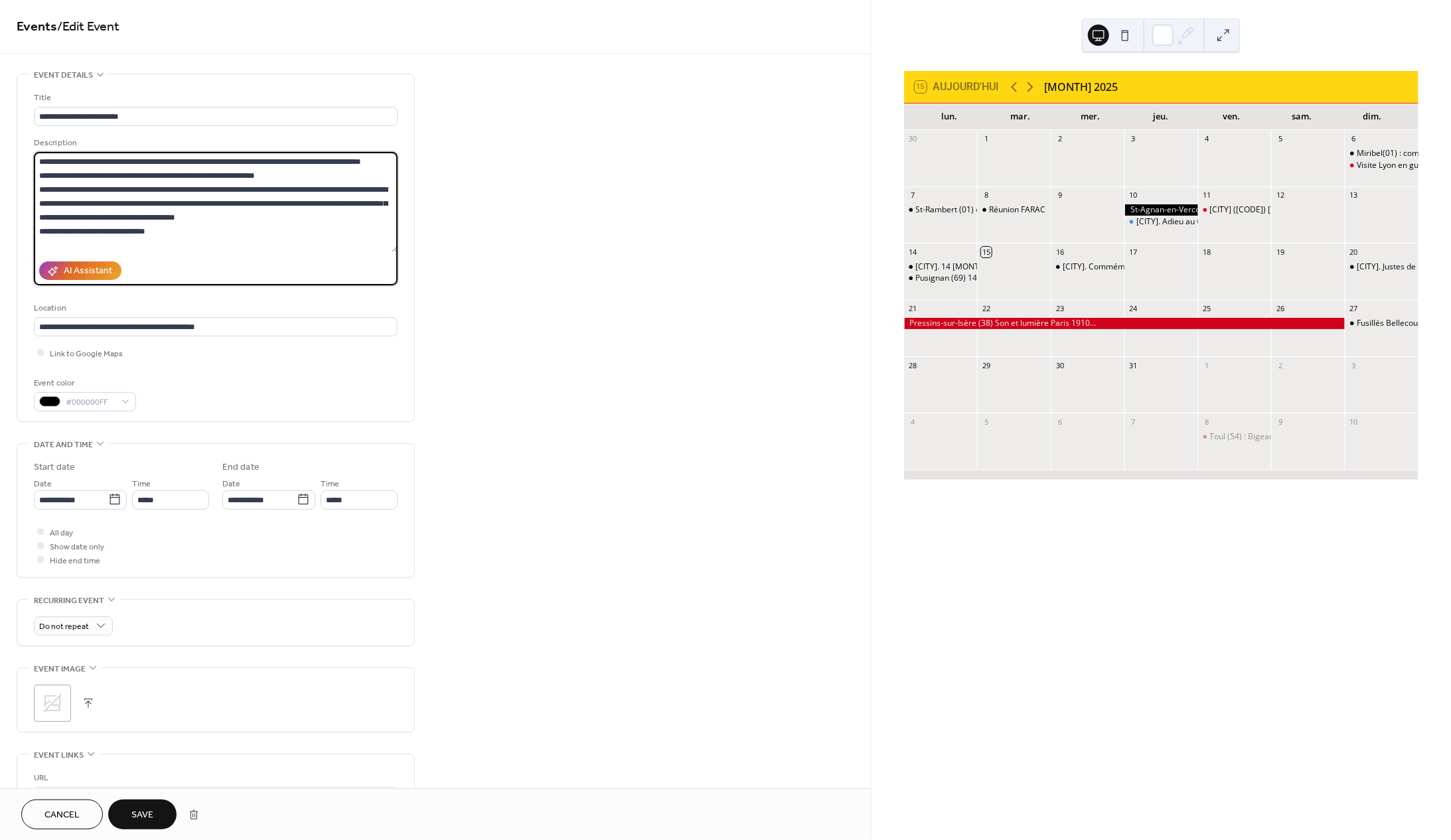 scroll, scrollTop: 0, scrollLeft: 0, axis: both 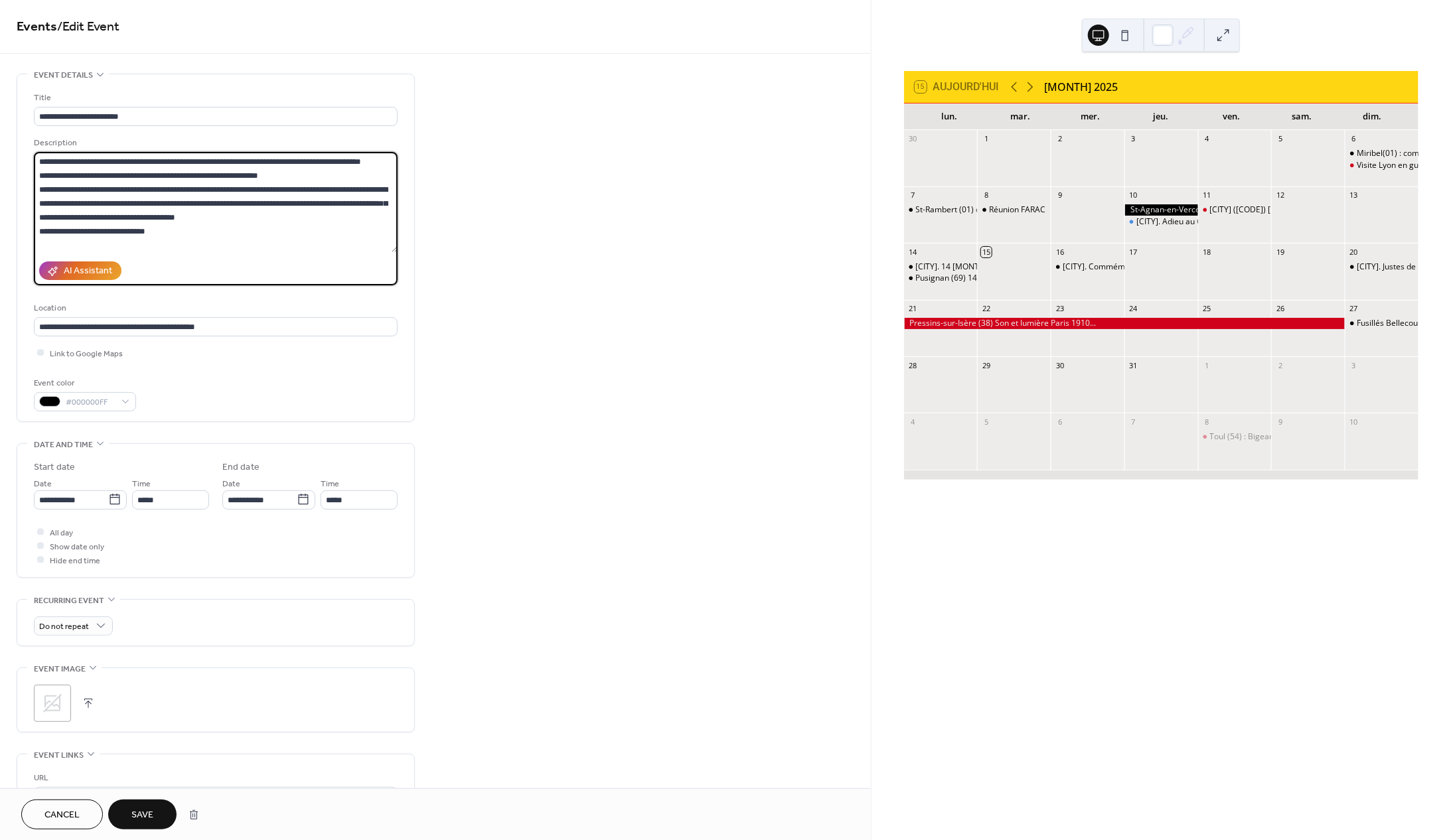click on "**********" at bounding box center [216, 202] 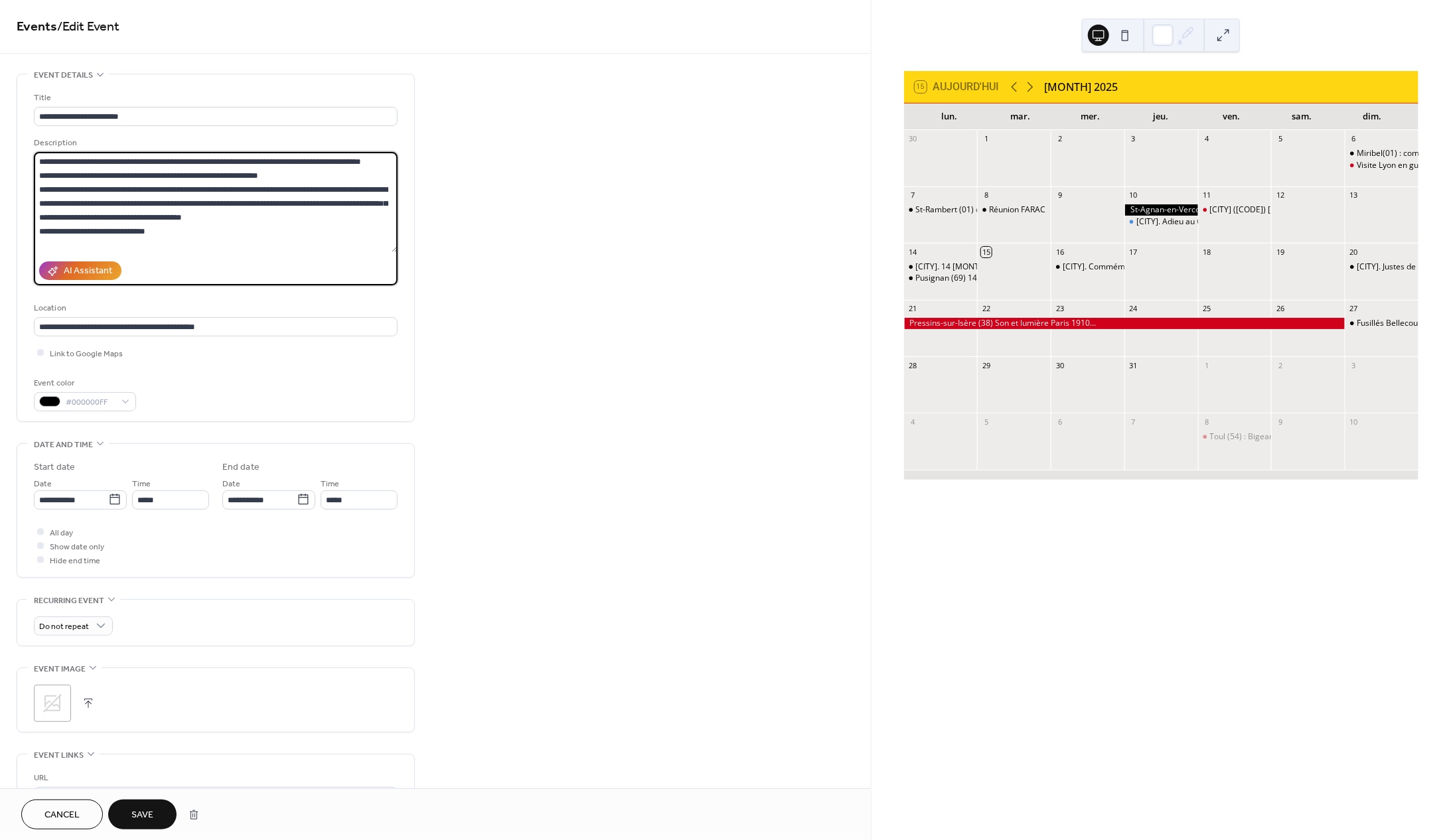 click on "**********" at bounding box center [216, 202] 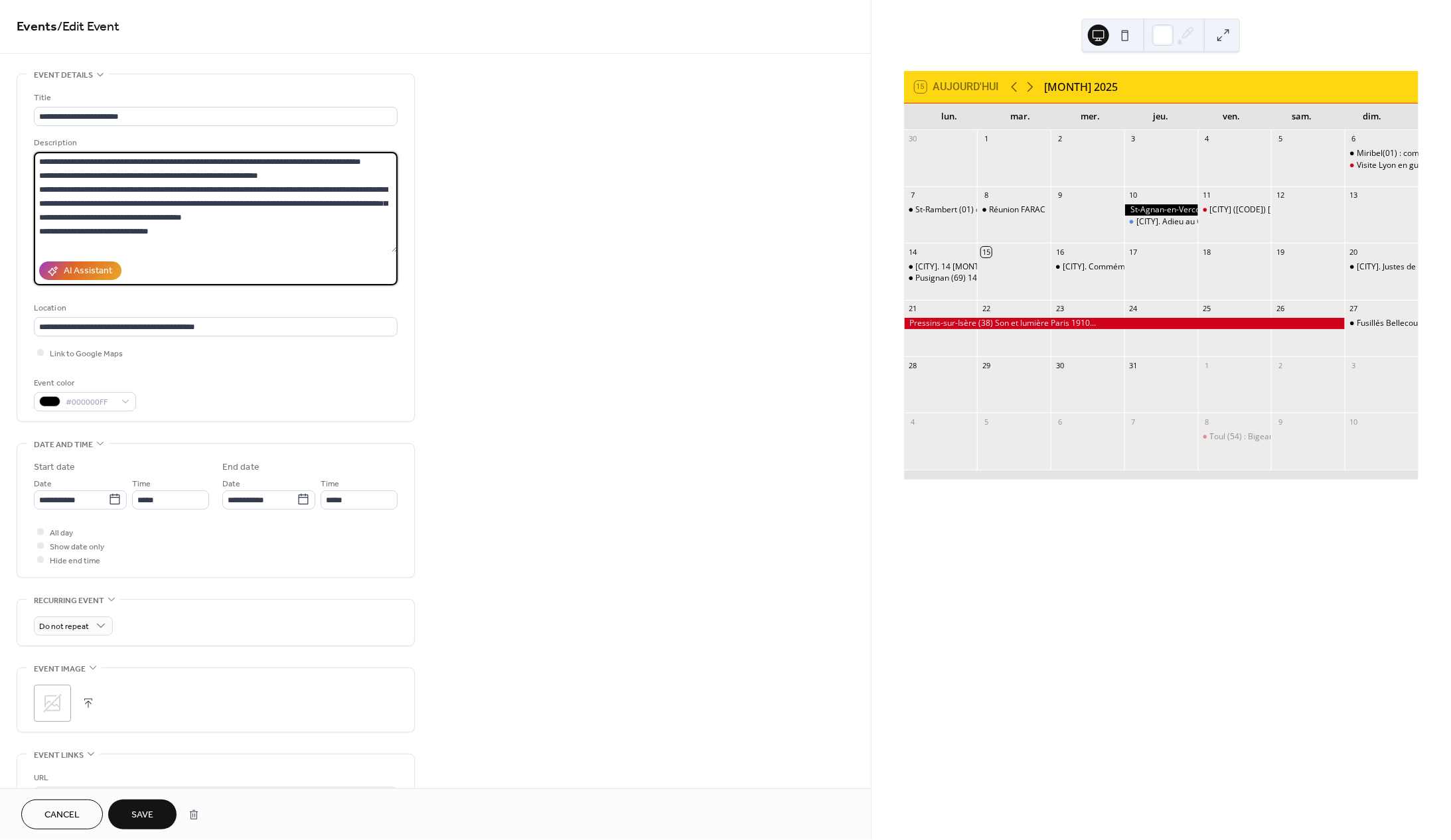 scroll, scrollTop: 1, scrollLeft: 0, axis: vertical 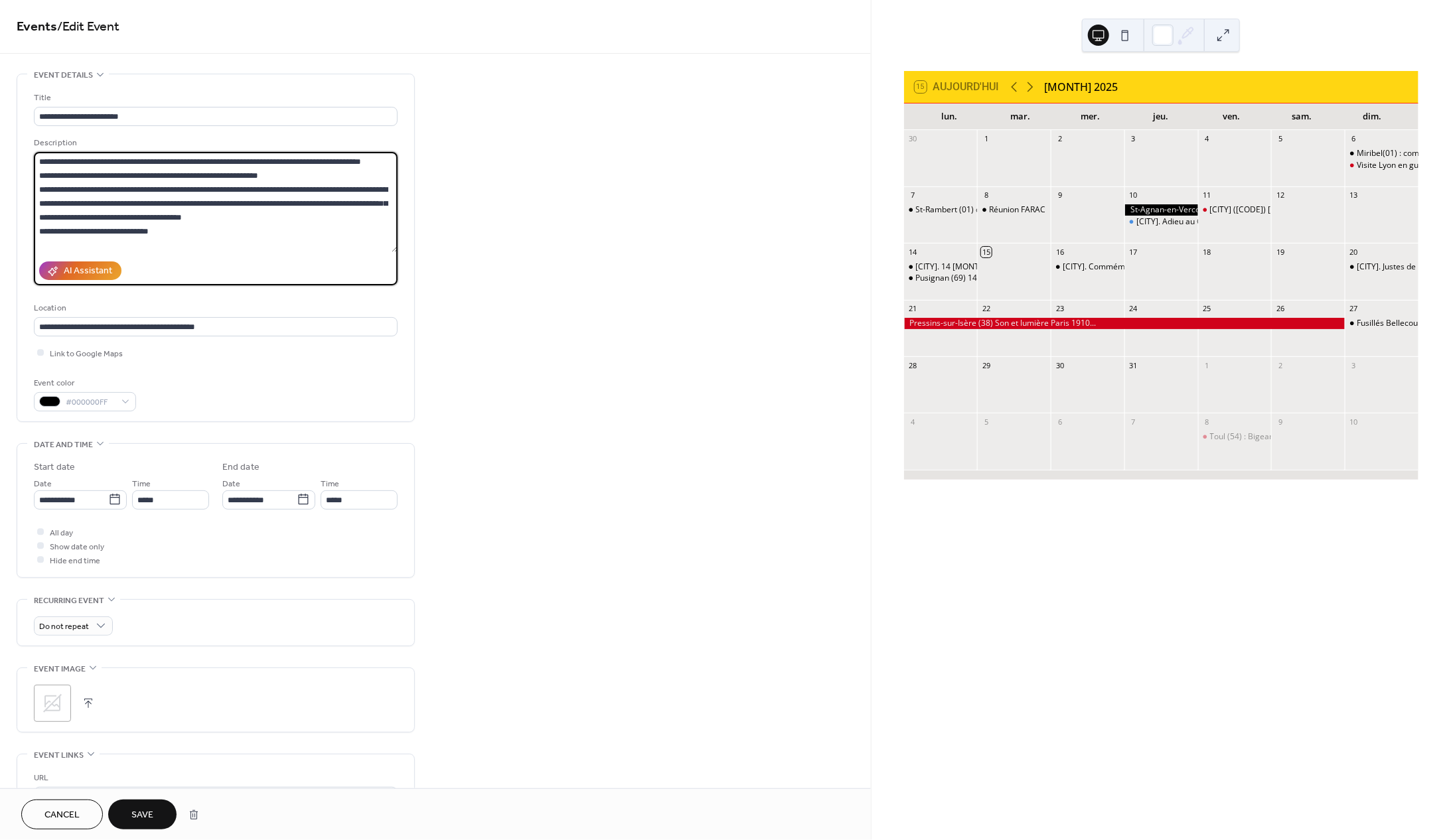 paste on "**********" 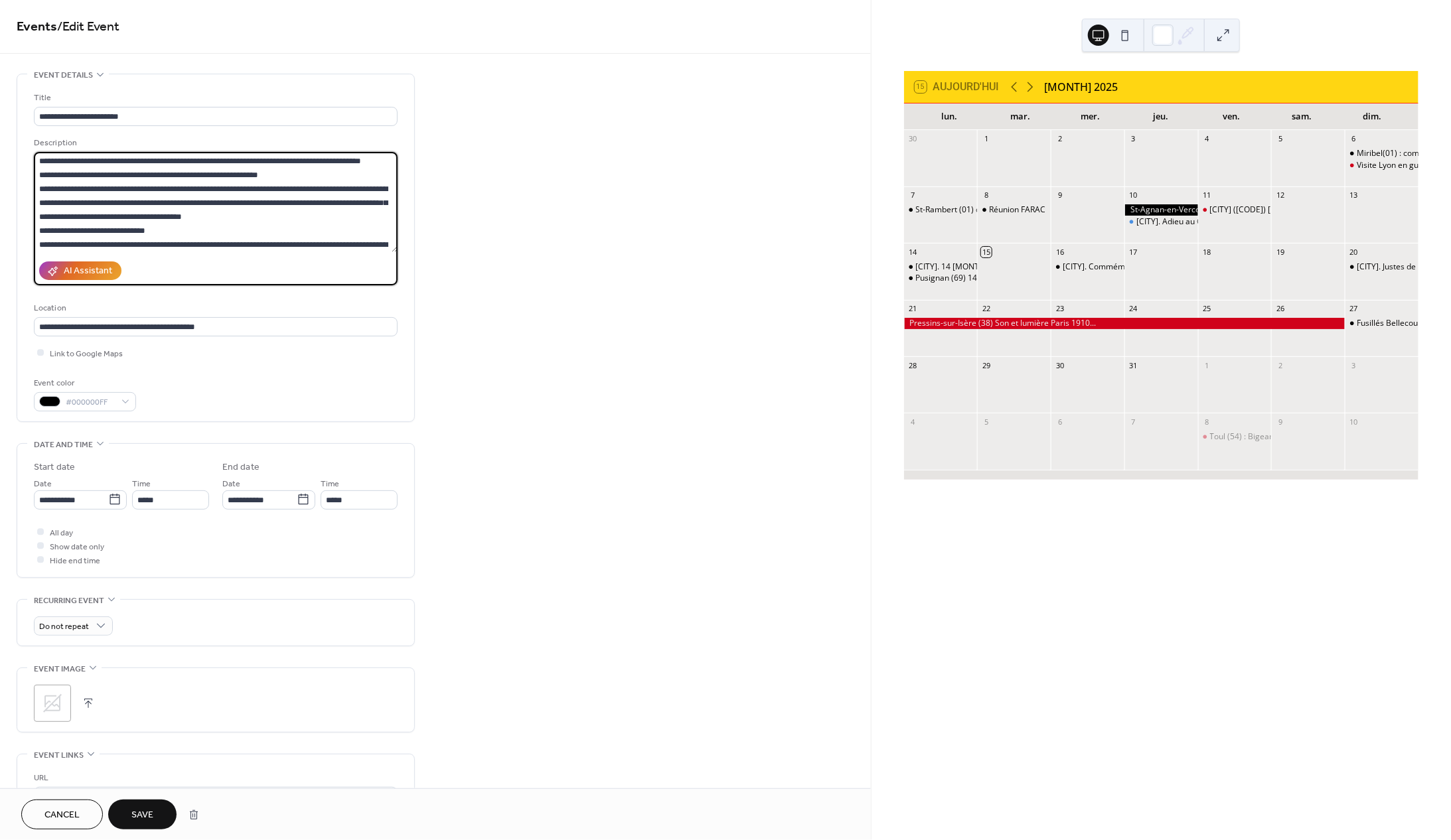 scroll, scrollTop: 15, scrollLeft: 0, axis: vertical 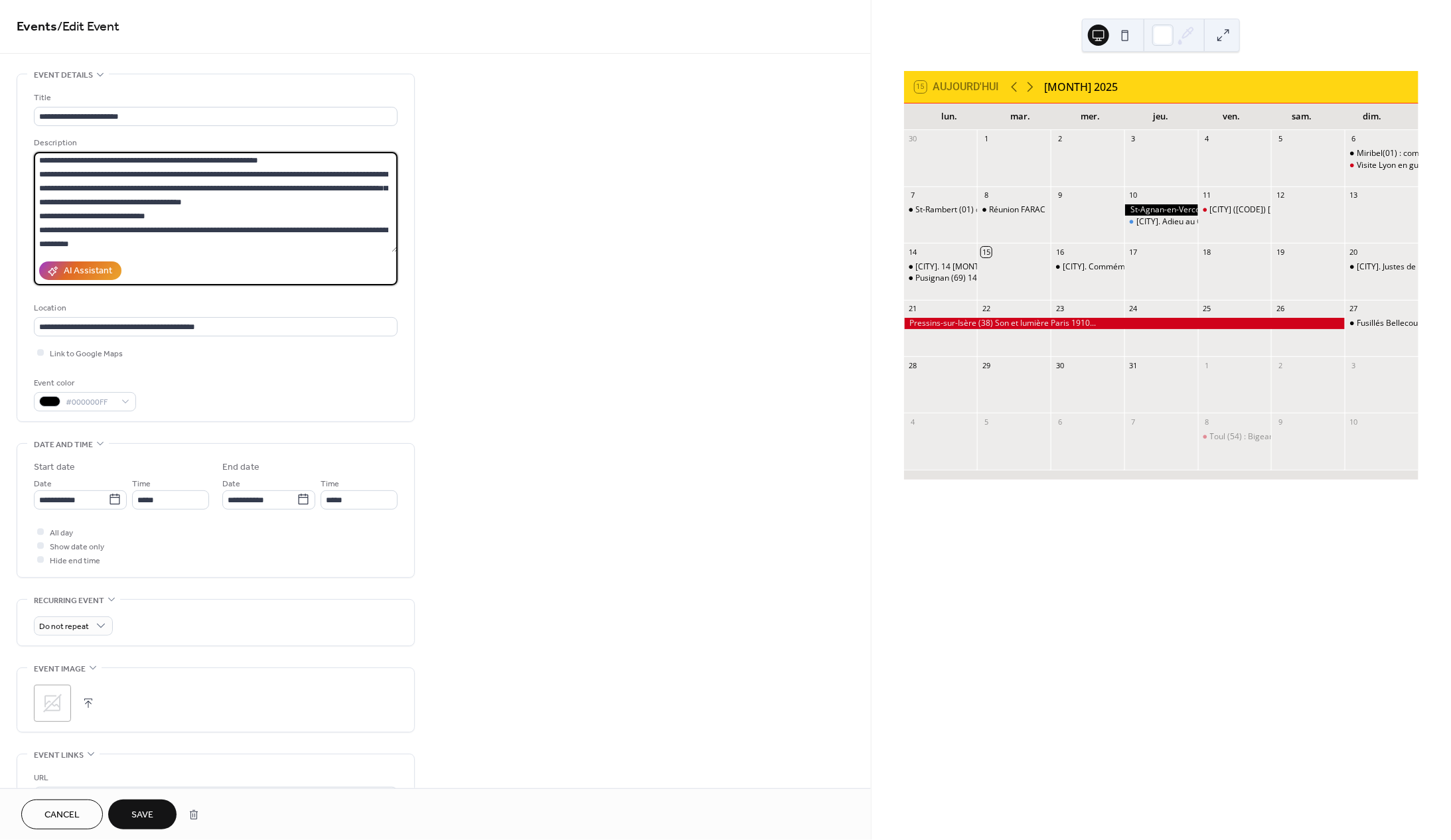 type on "**********" 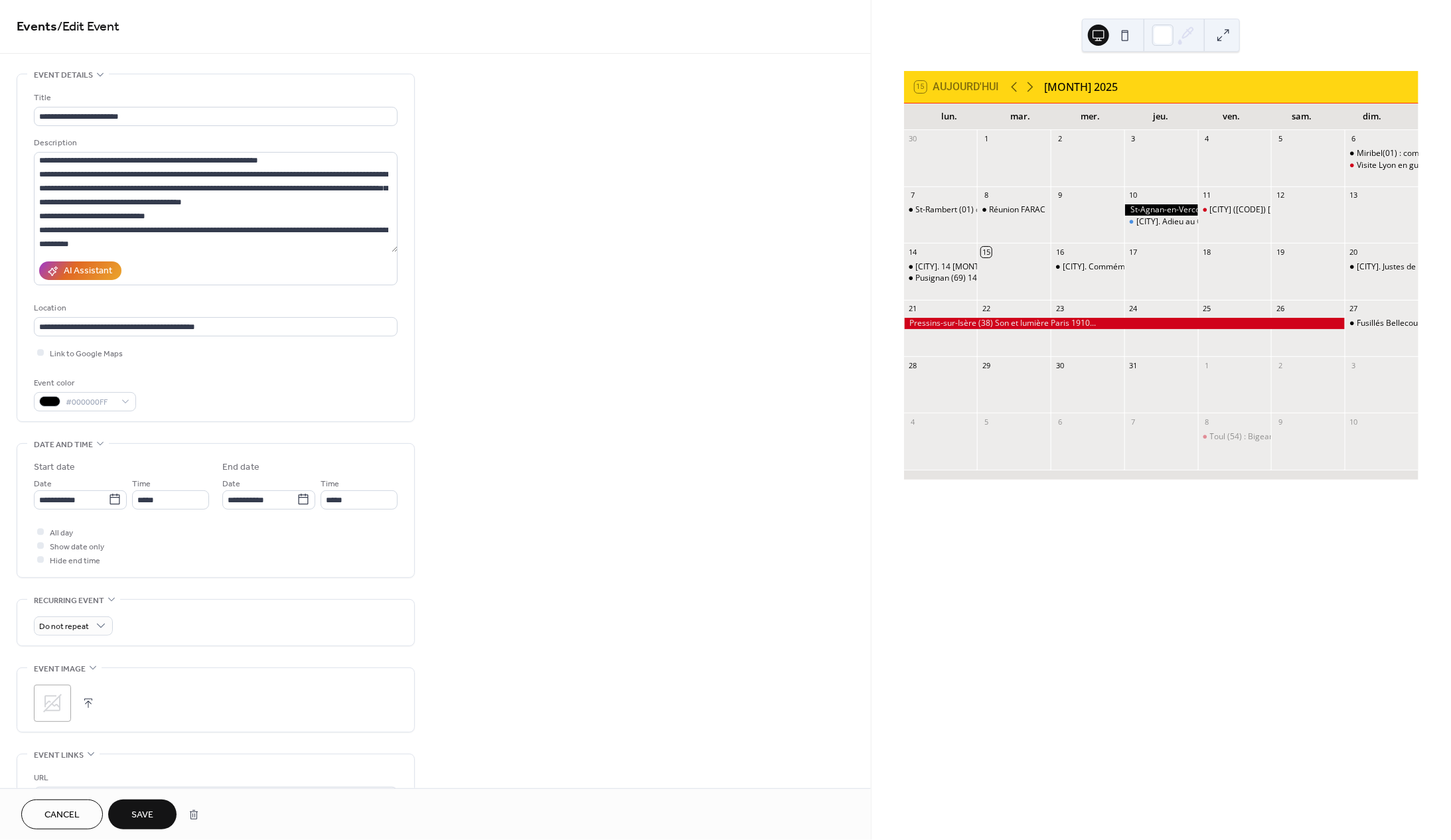 click at bounding box center (88, 703) 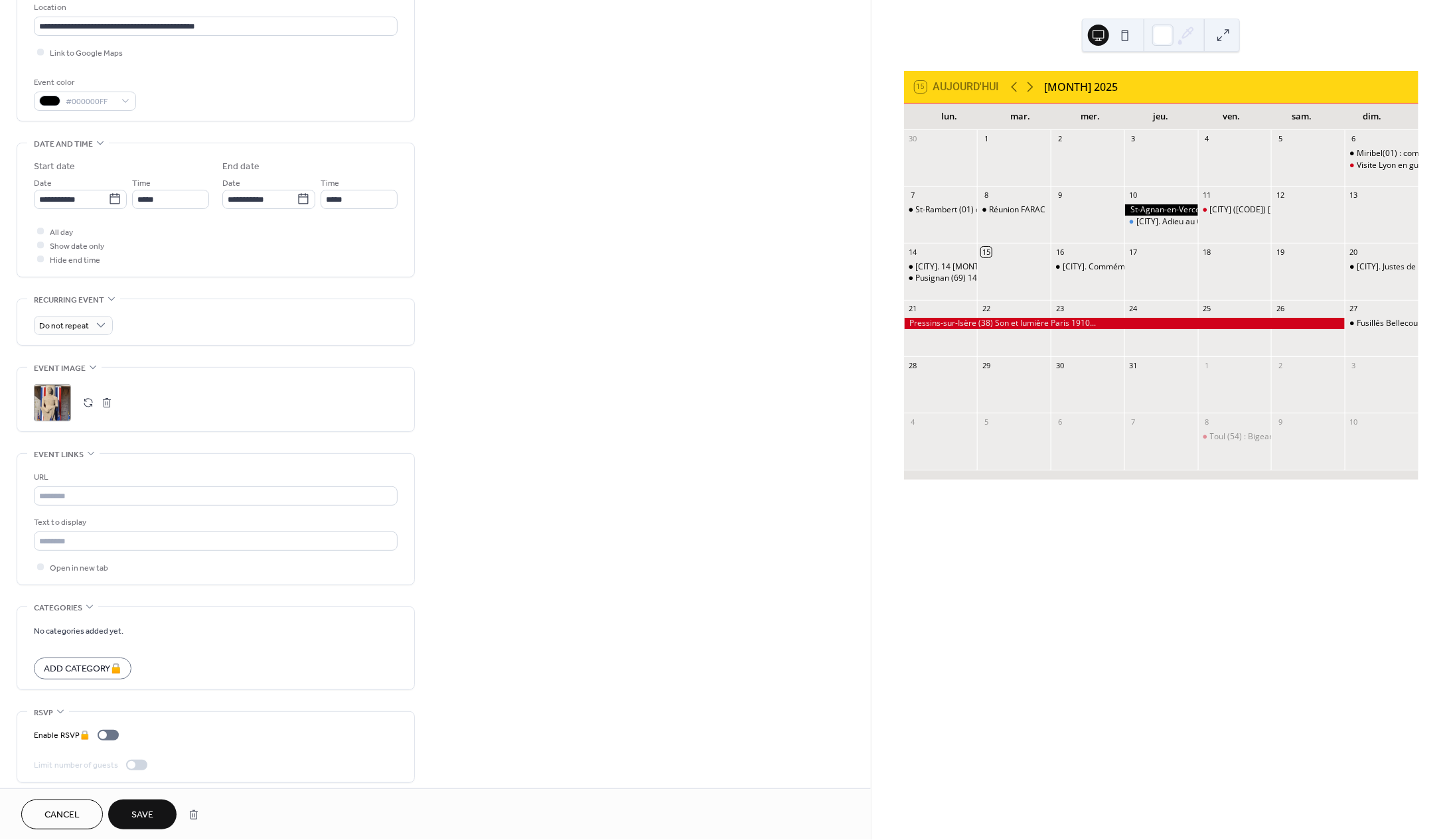 scroll, scrollTop: 279, scrollLeft: 0, axis: vertical 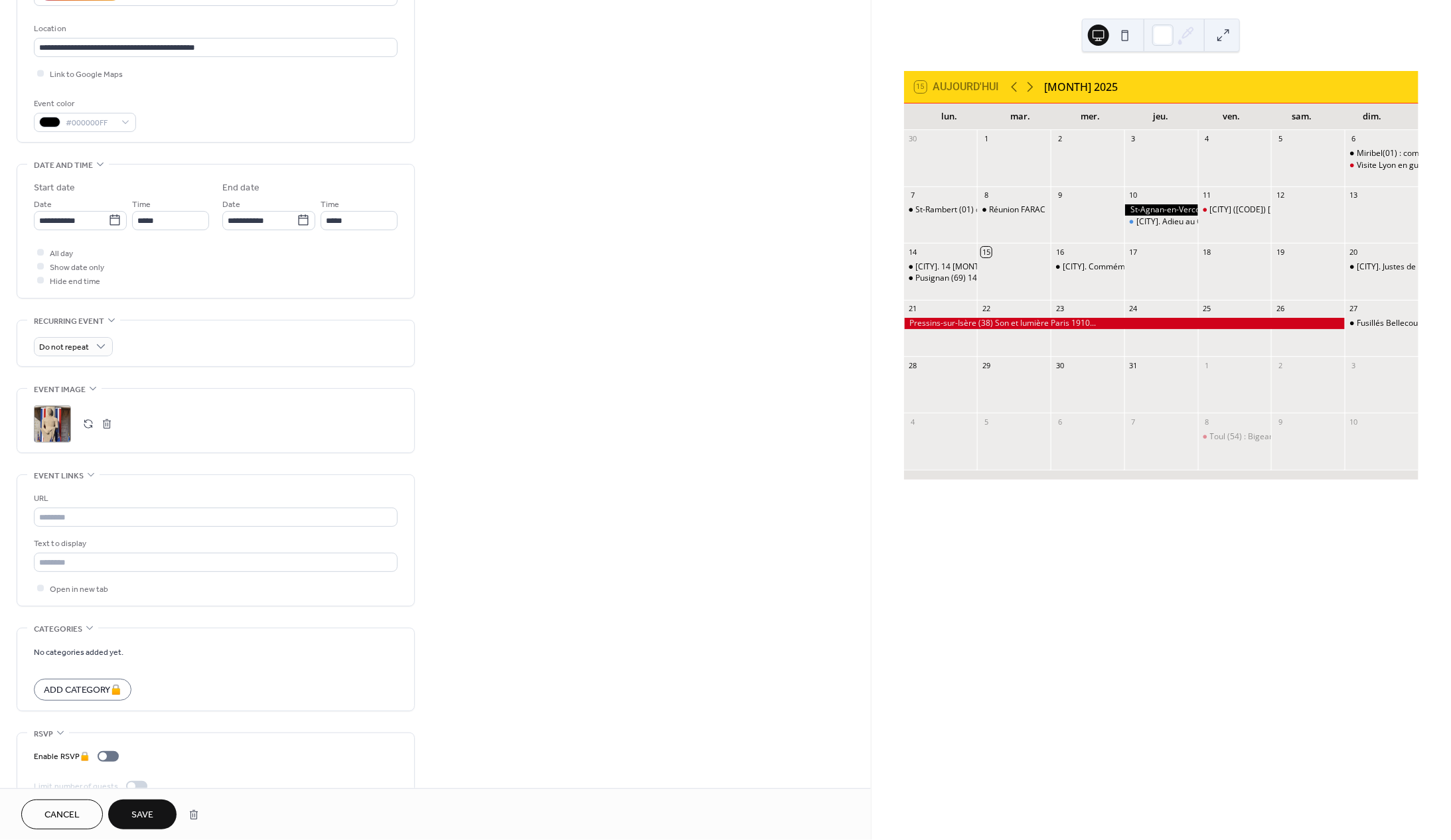 click on "Save" at bounding box center (142, 815) 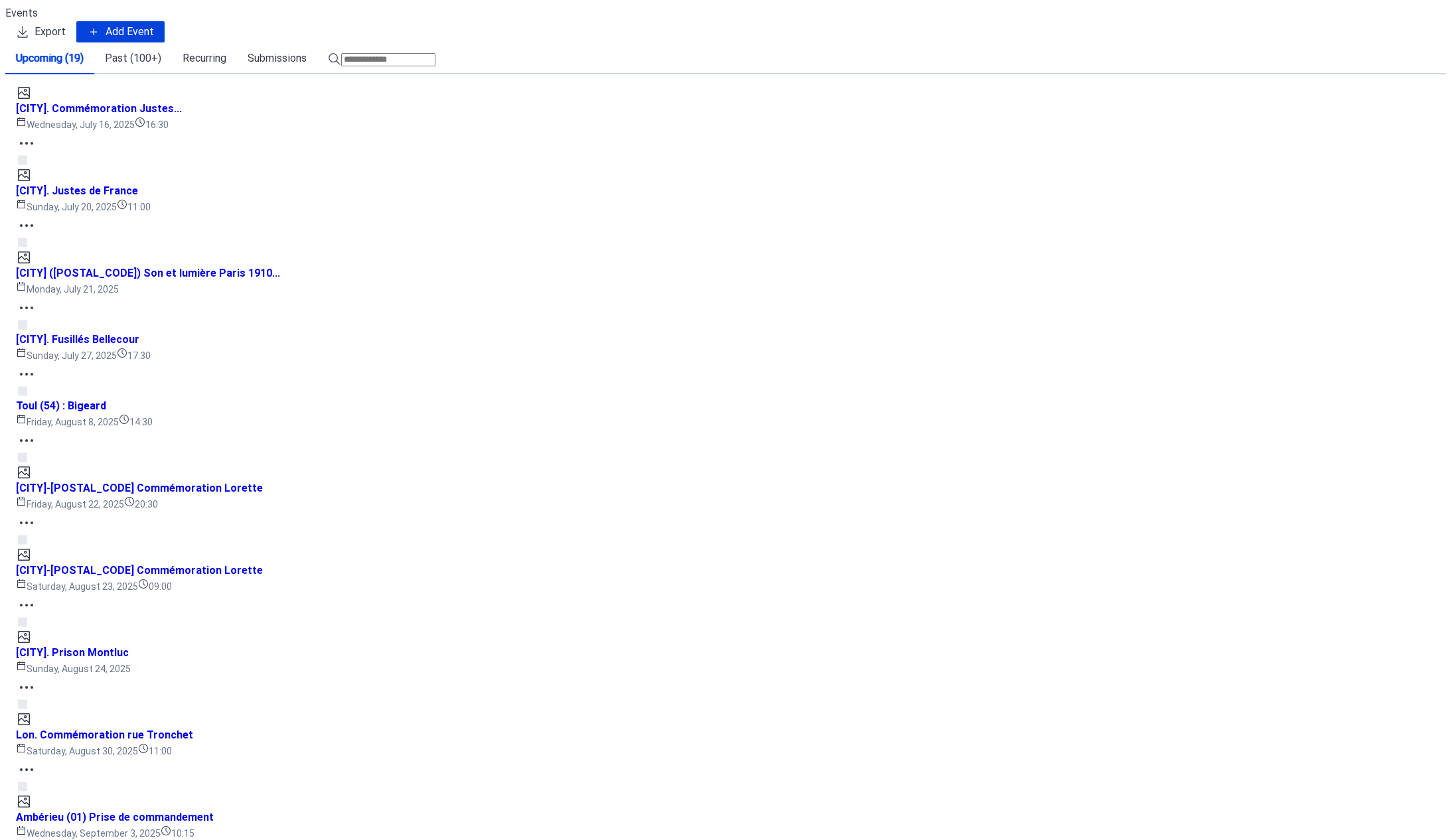scroll, scrollTop: 0, scrollLeft: 0, axis: both 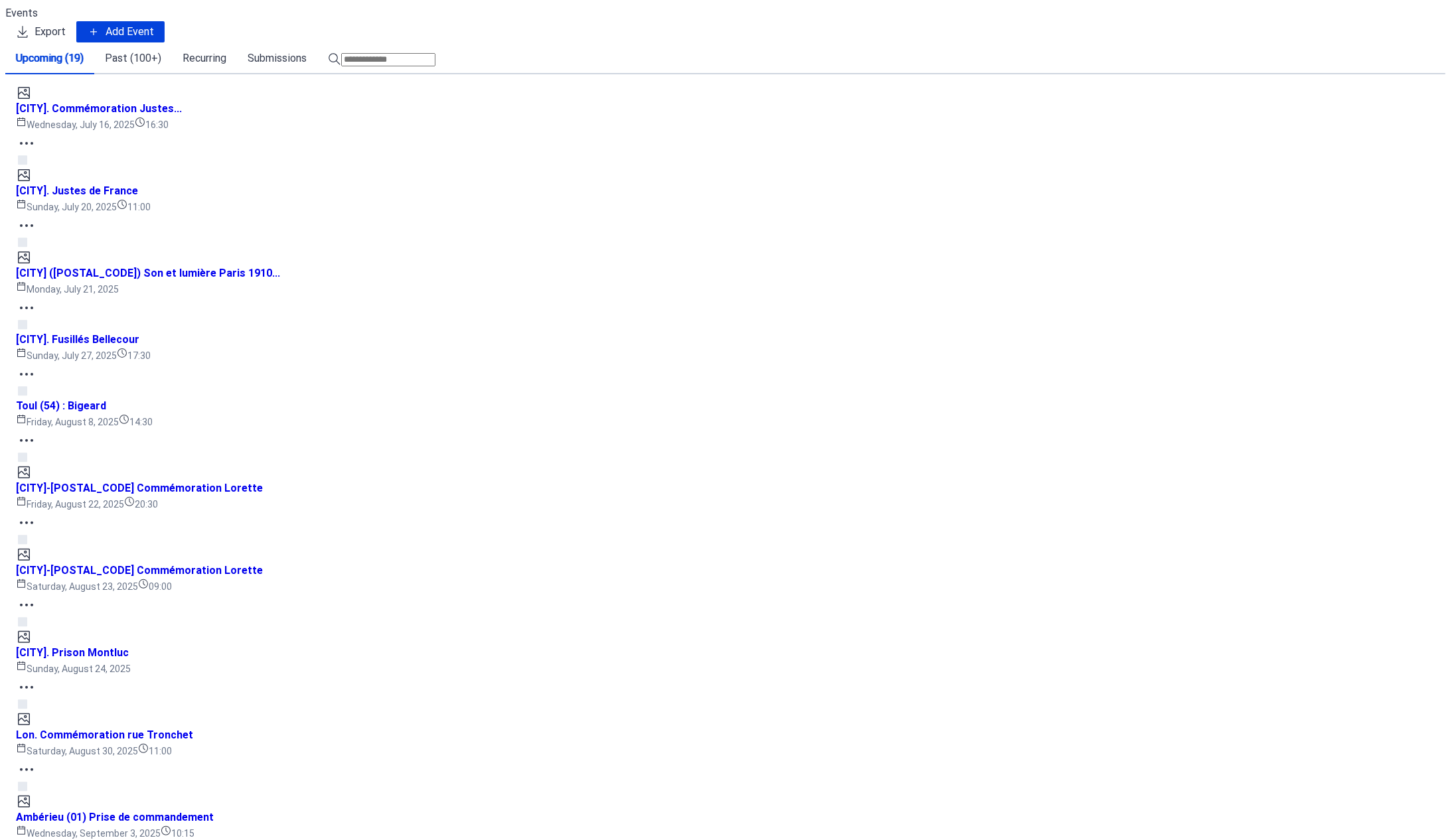 click 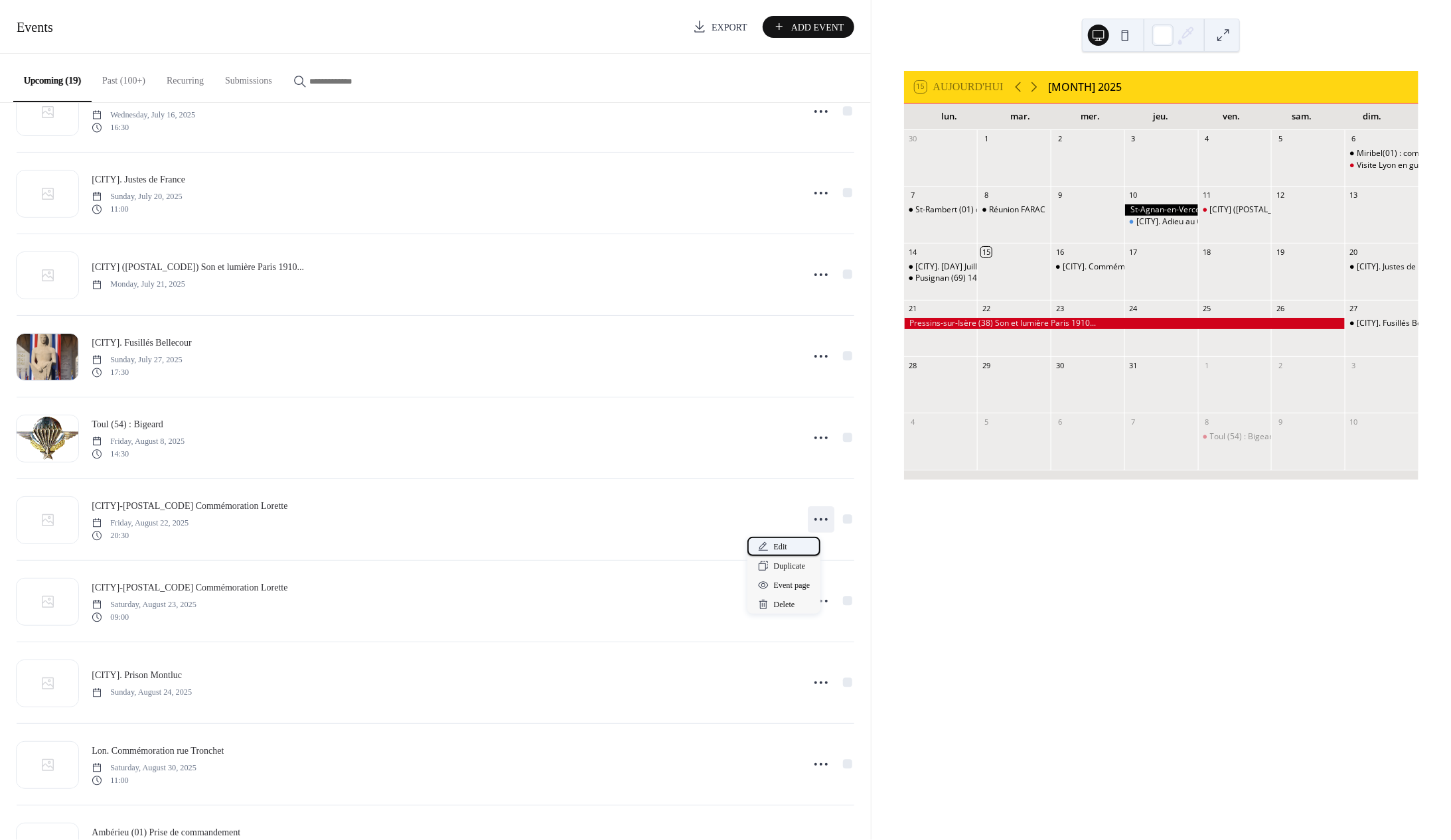click on "Edit" at bounding box center (781, 547) 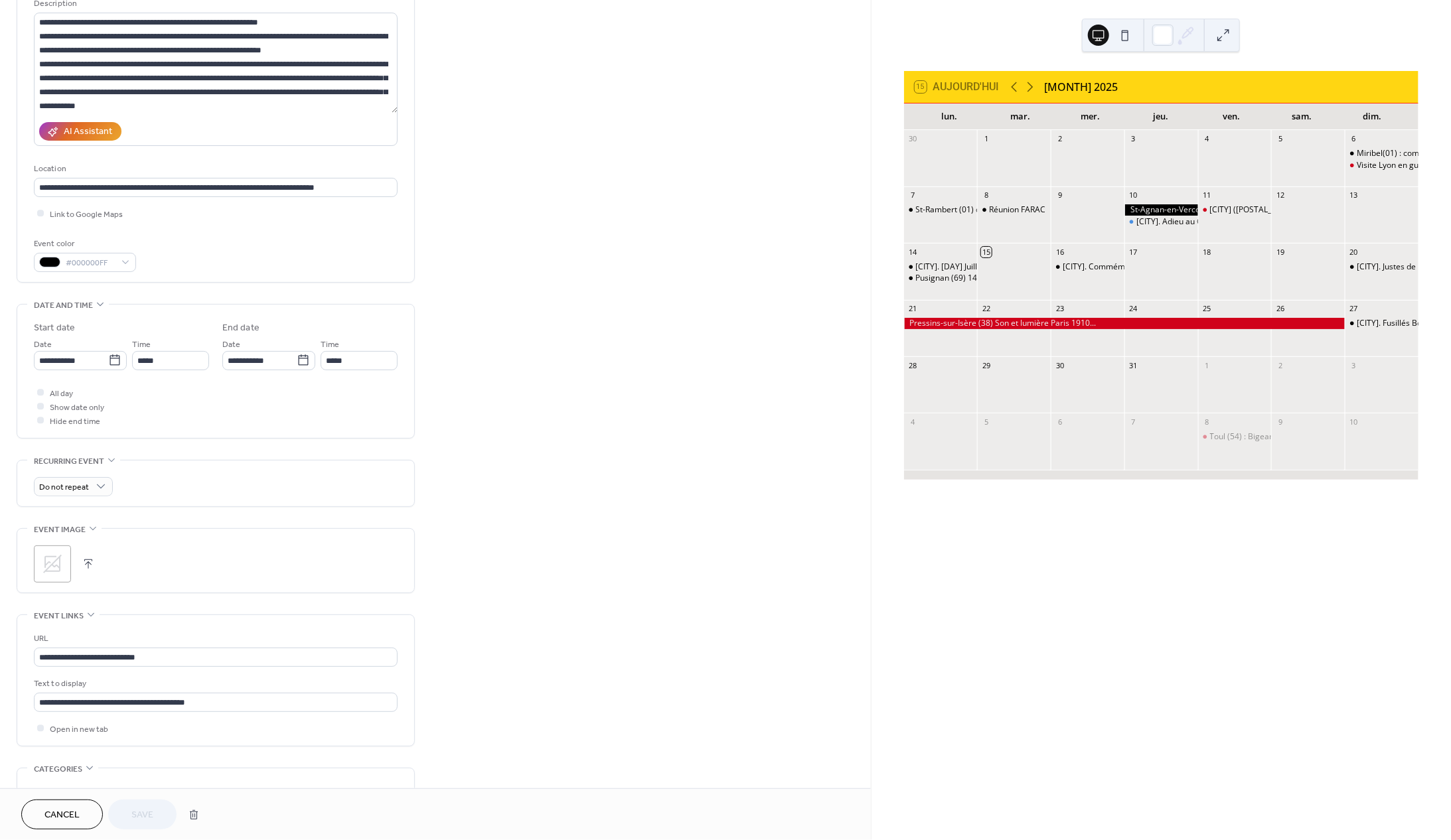 scroll, scrollTop: 141, scrollLeft: 0, axis: vertical 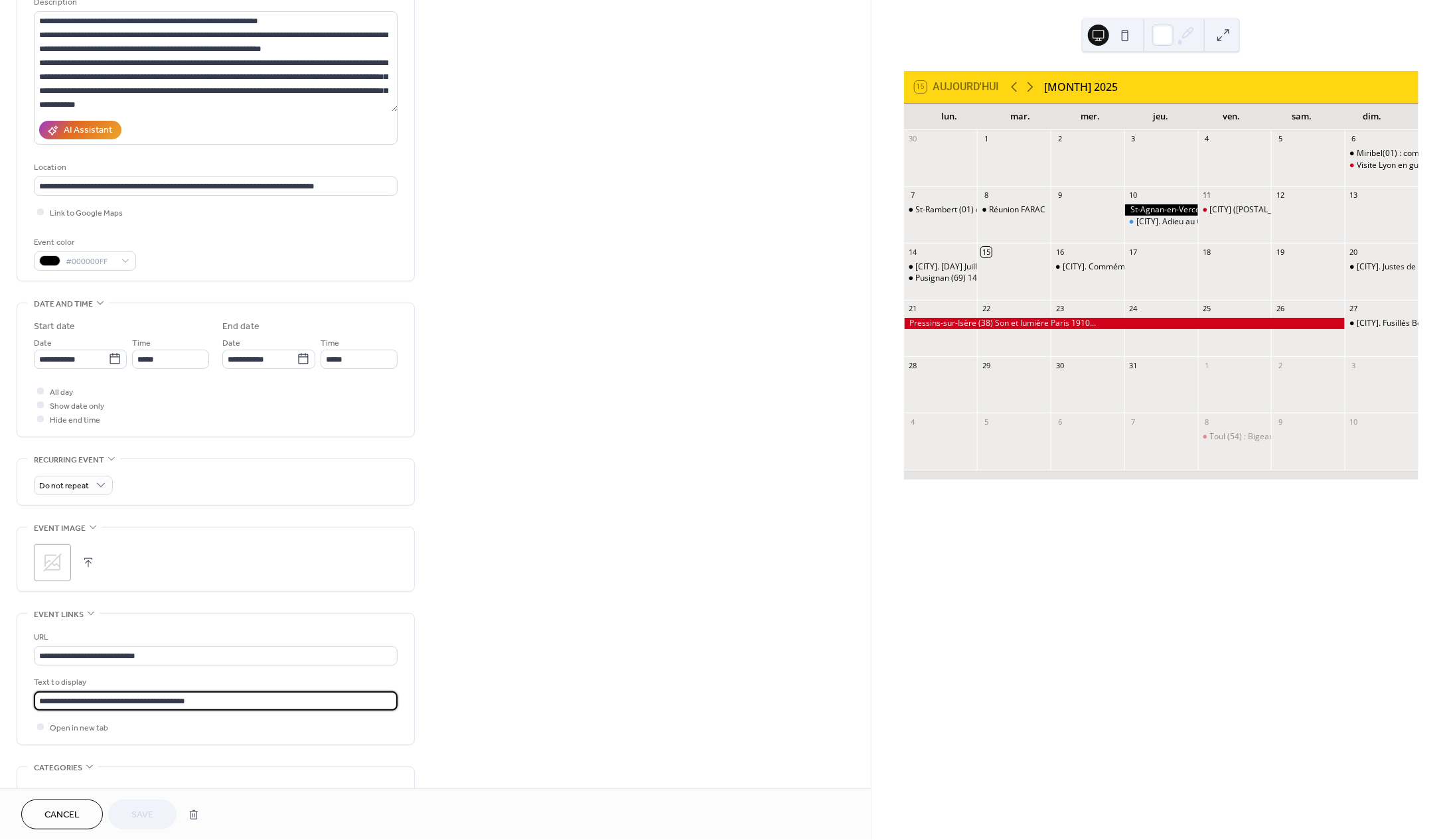 drag, startPoint x: 300, startPoint y: 712, endPoint x: 293, endPoint y: 683, distance: 29.83287 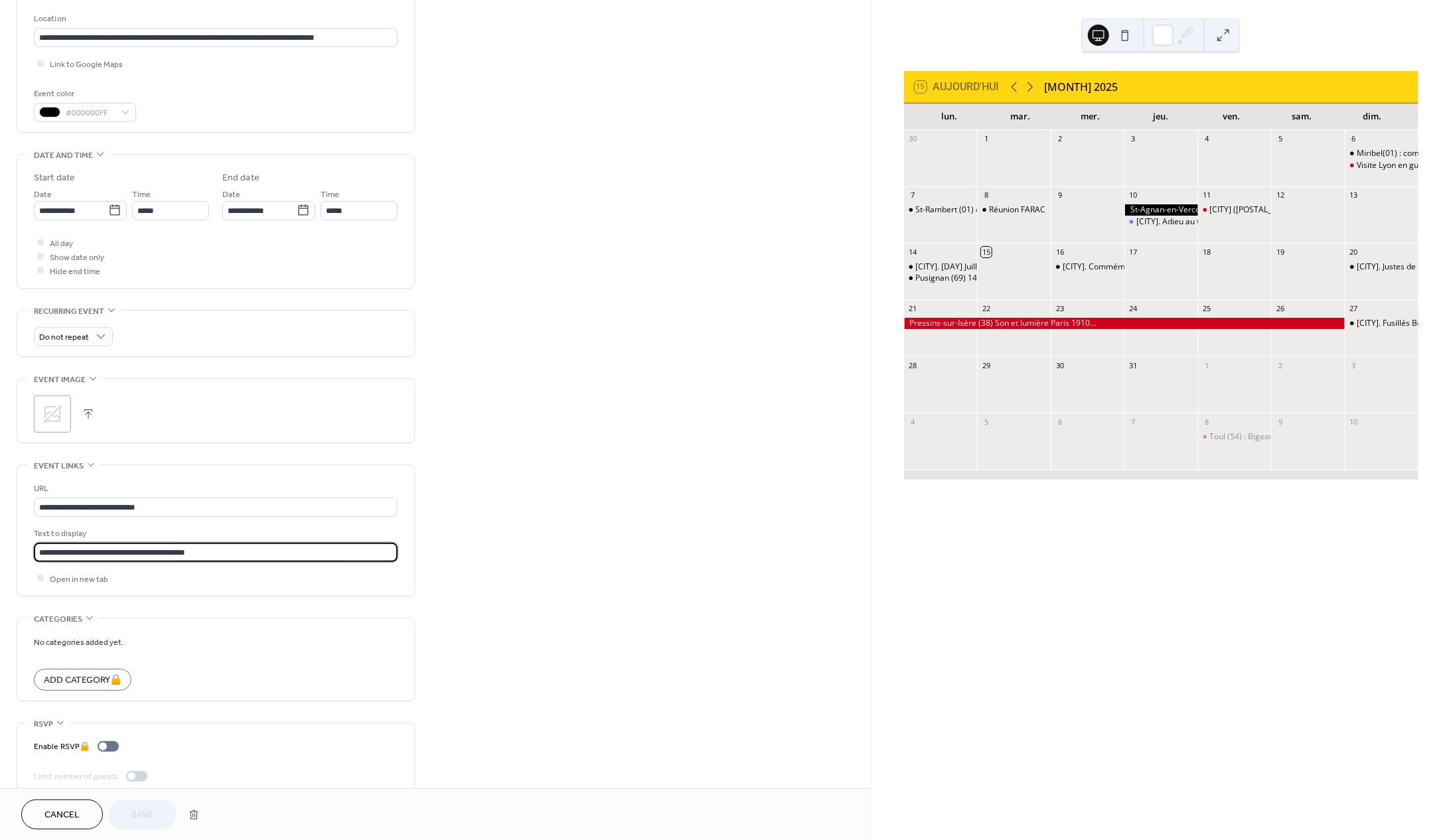 scroll, scrollTop: 324, scrollLeft: 0, axis: vertical 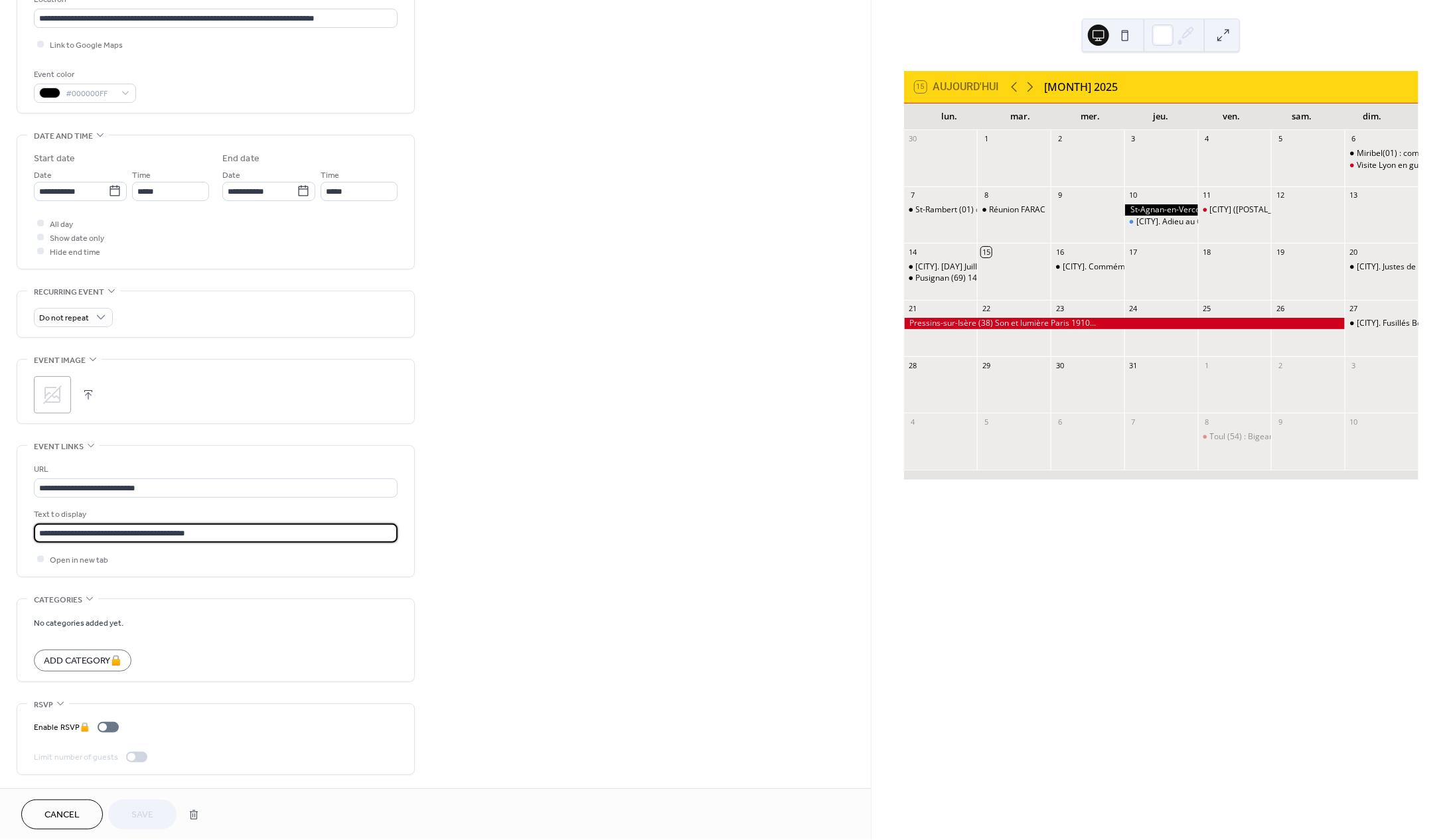 click on "**********" at bounding box center [216, 270] 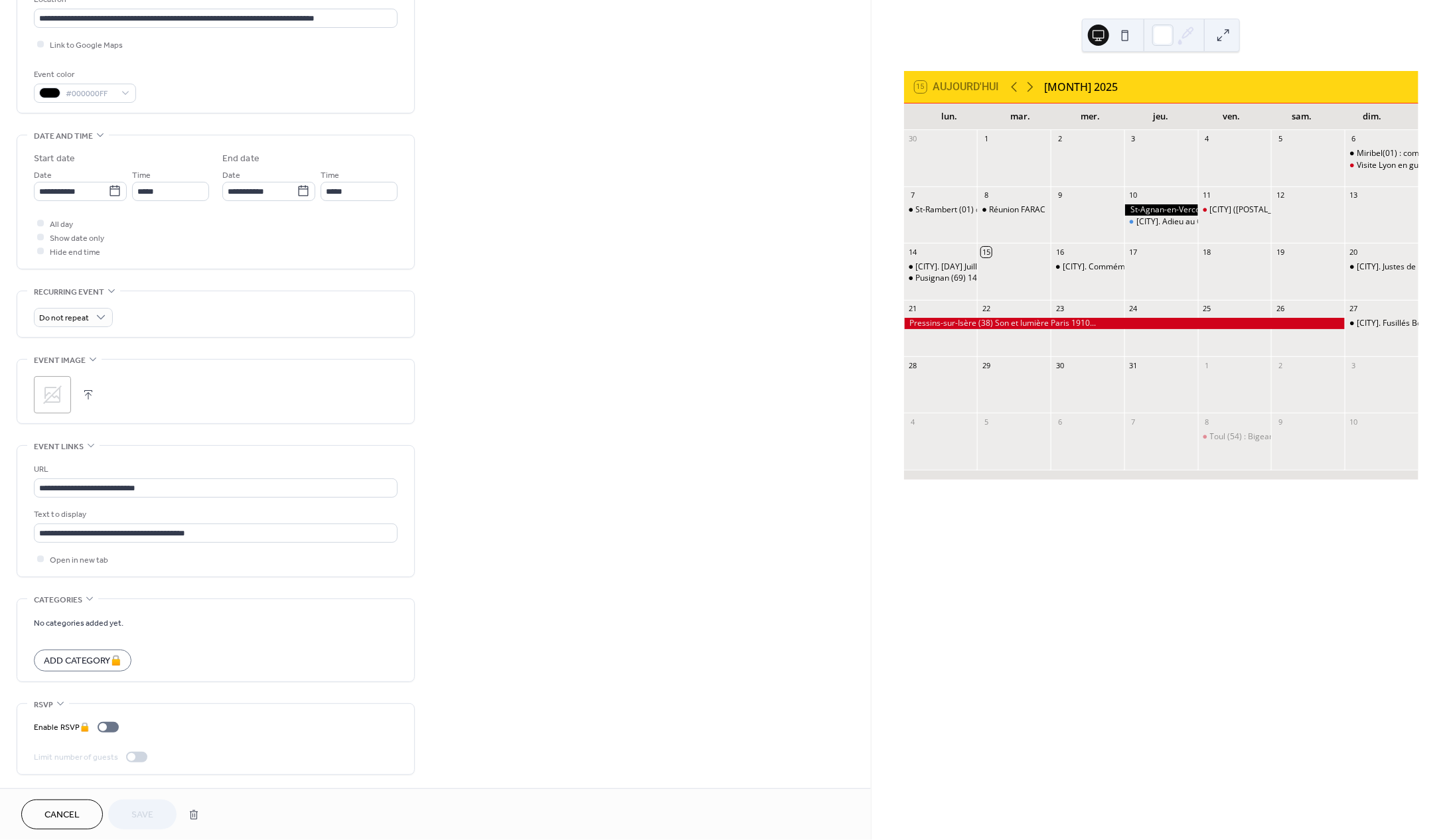 scroll, scrollTop: 324, scrollLeft: 0, axis: vertical 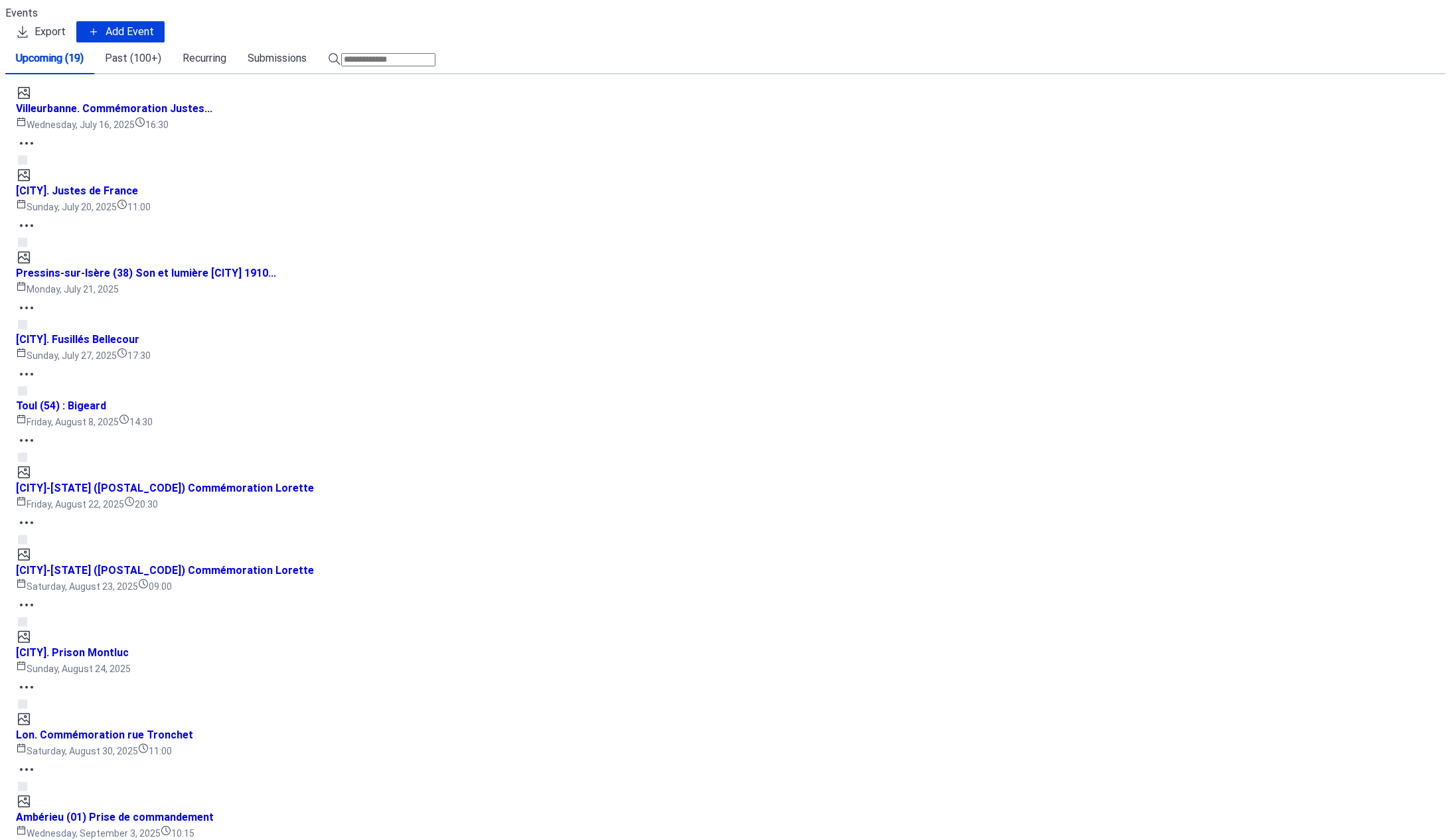 click 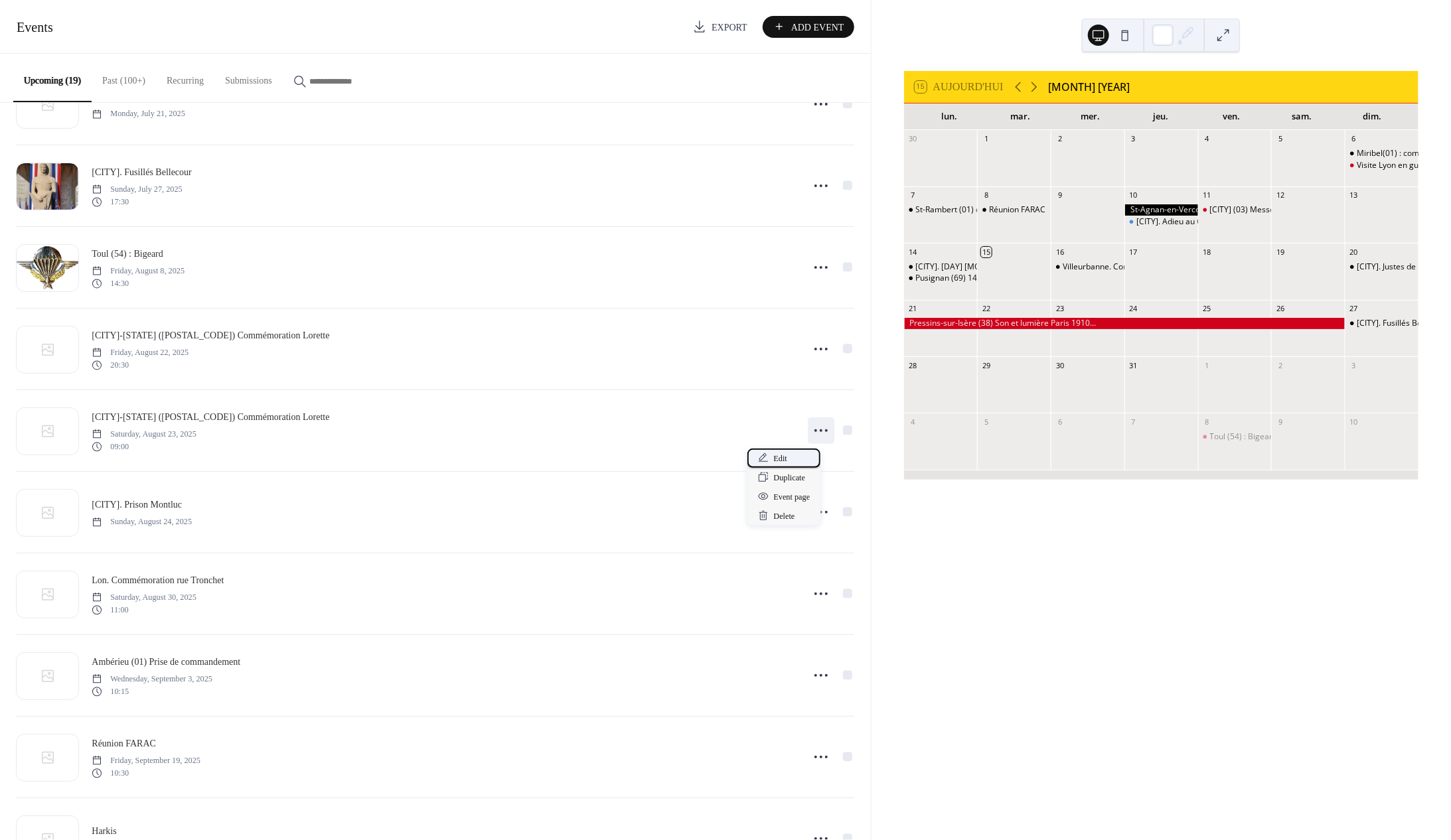 click on "Edit" at bounding box center [781, 458] 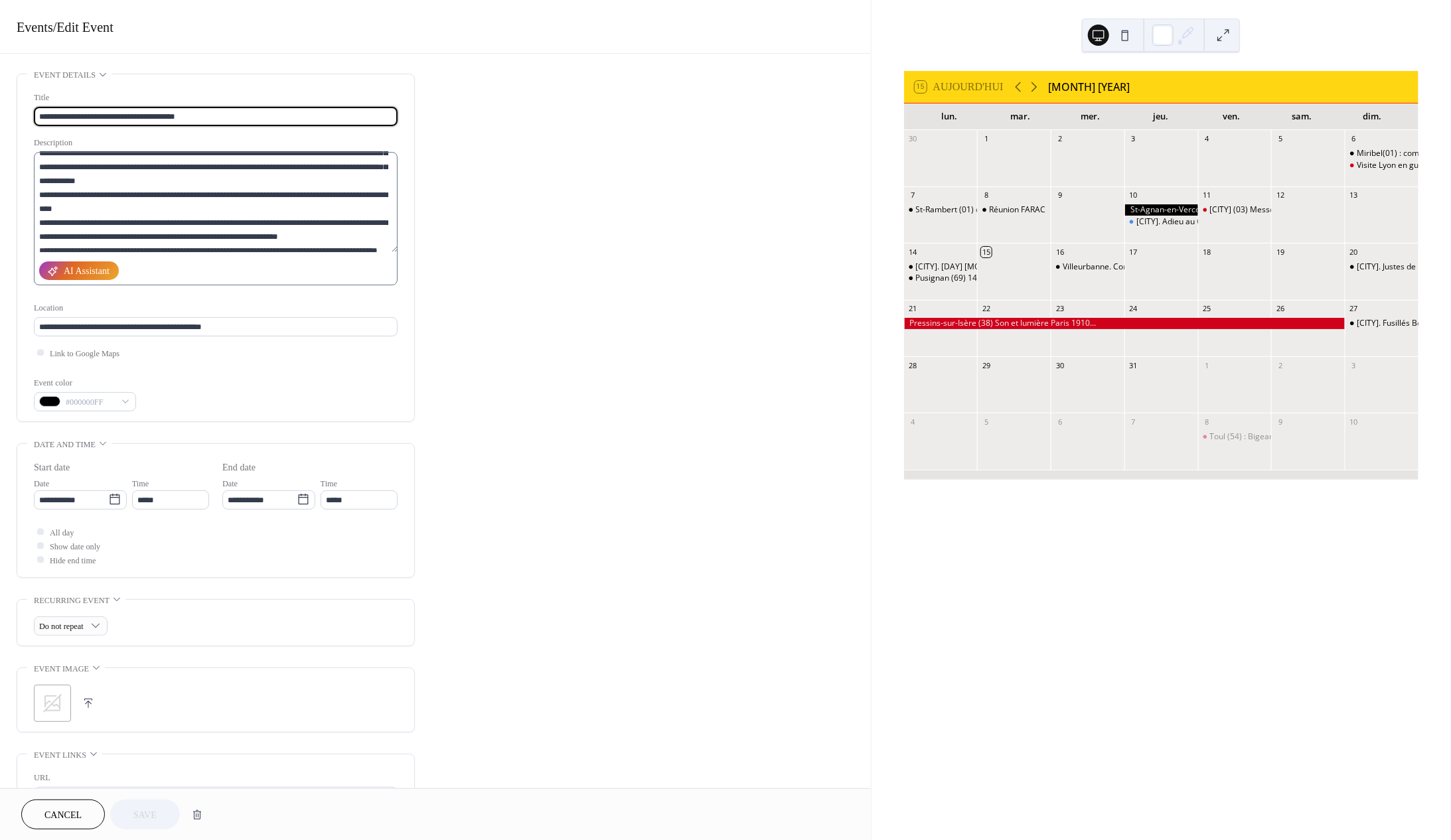 scroll, scrollTop: 65, scrollLeft: 0, axis: vertical 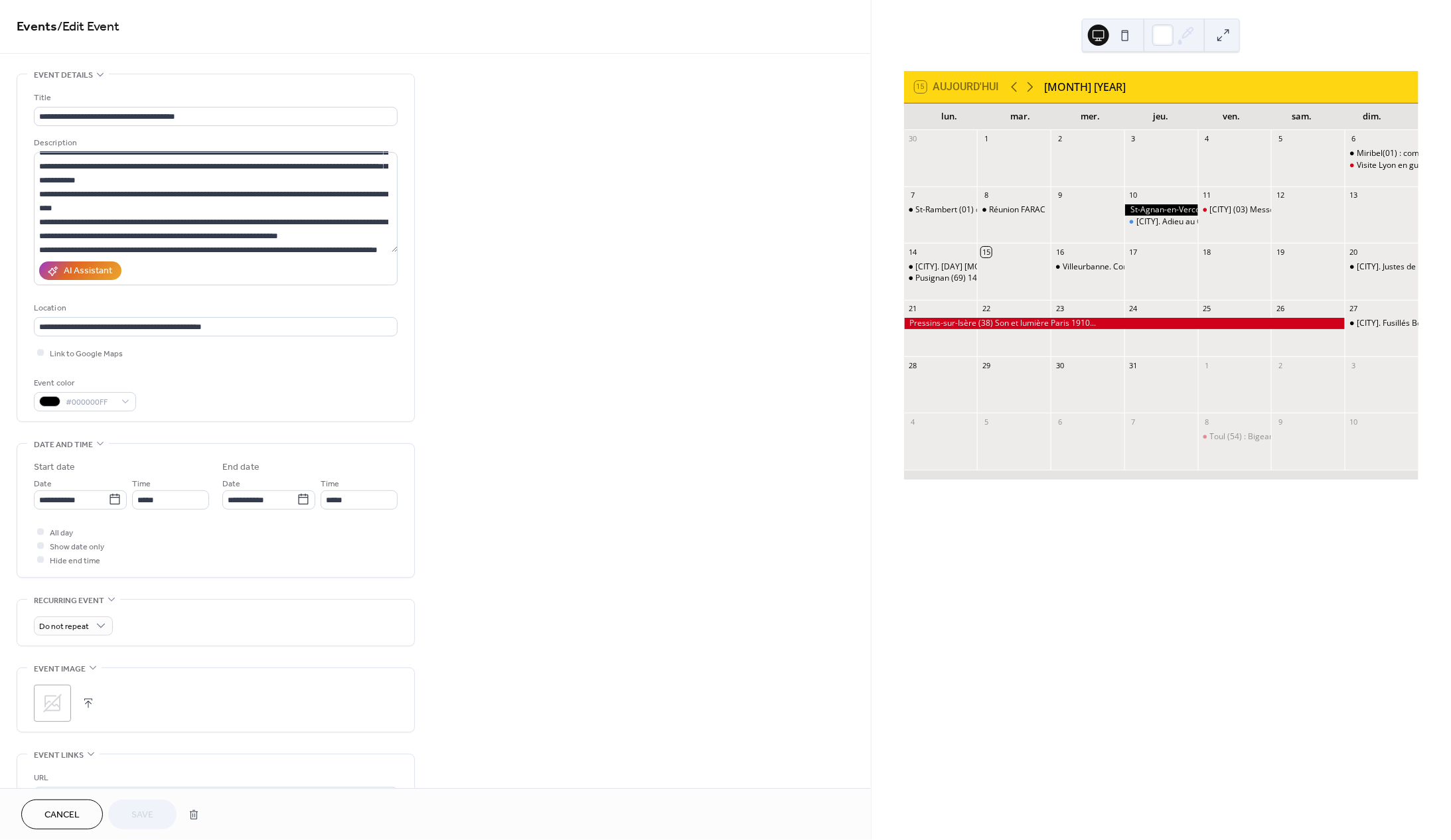 click on "**********" at bounding box center [435, 585] 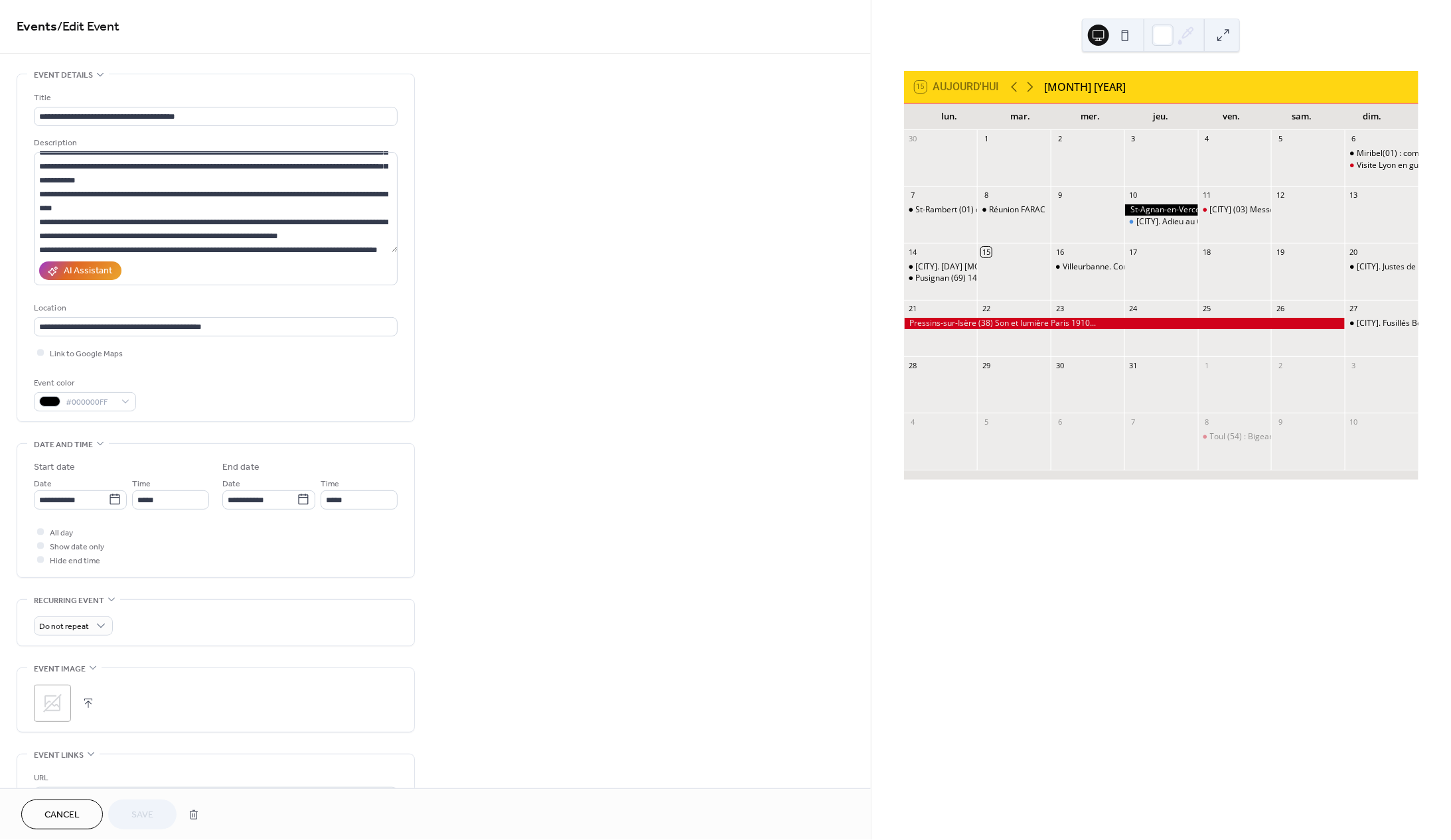 click at bounding box center (88, 703) 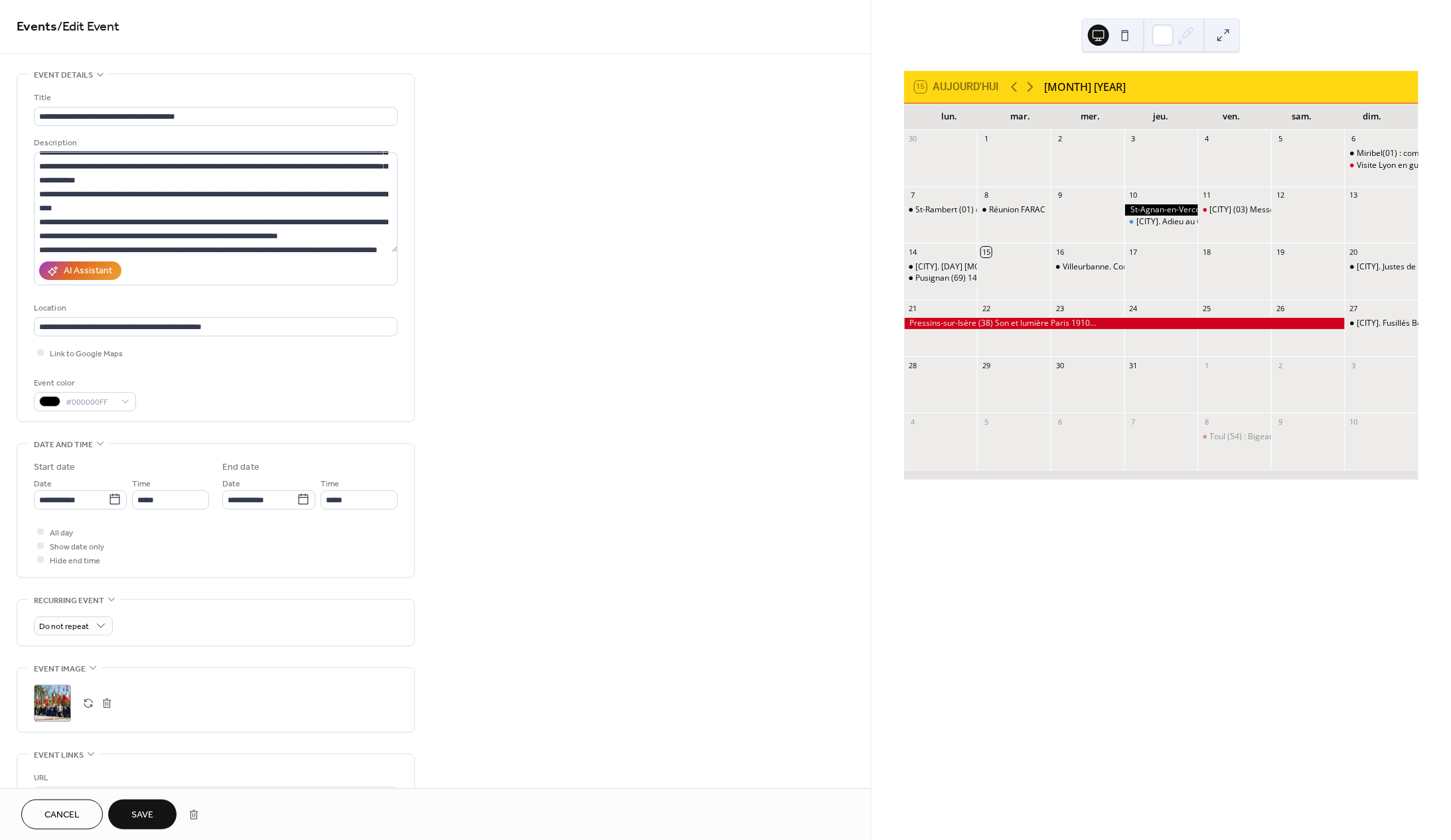 click on "Save" at bounding box center [142, 815] 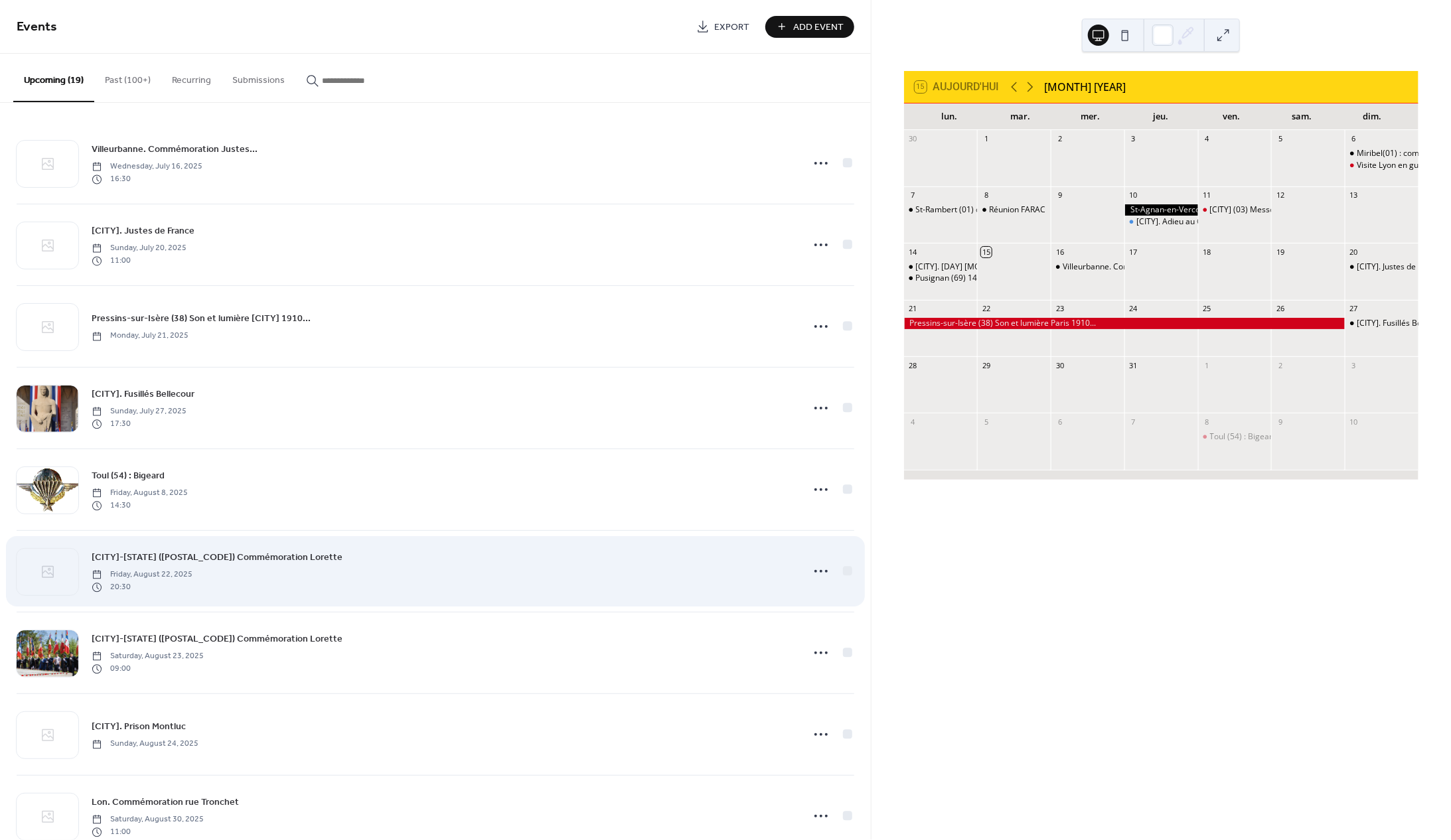 click on "Friday, August 22, 2025" at bounding box center [142, 575] 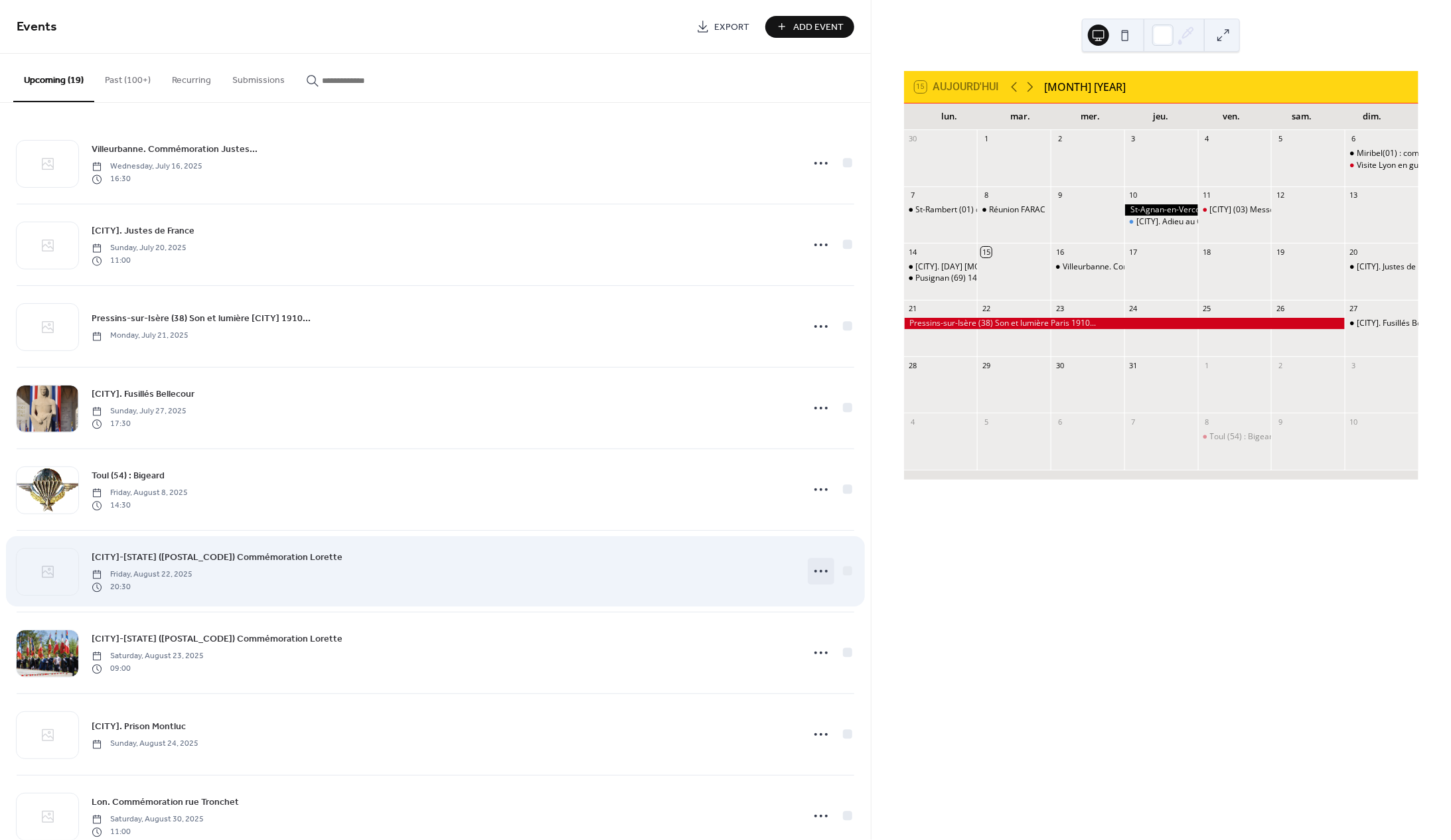 click 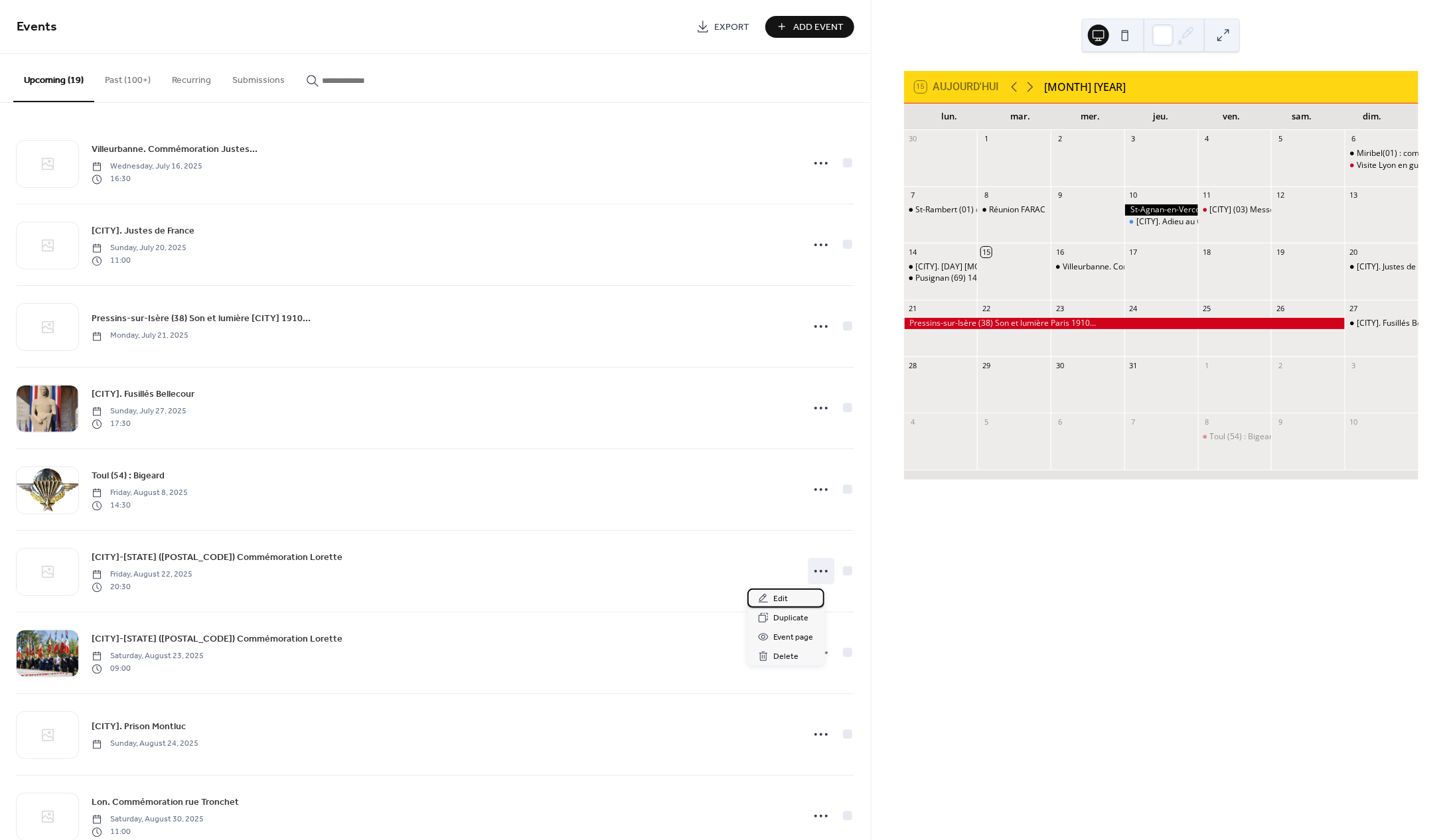 drag, startPoint x: 773, startPoint y: 599, endPoint x: 593, endPoint y: 545, distance: 187.92552 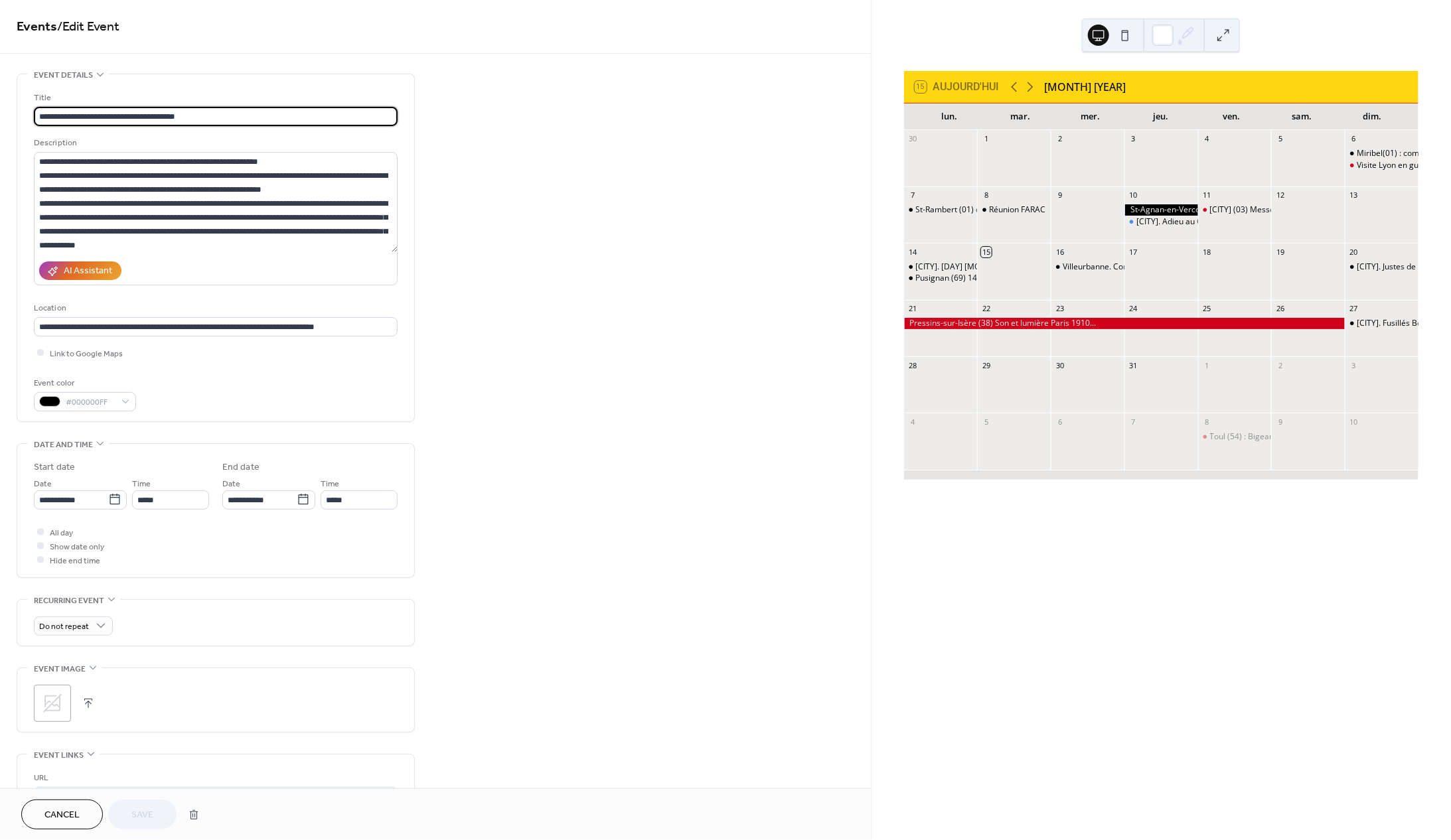 click at bounding box center [88, 703] 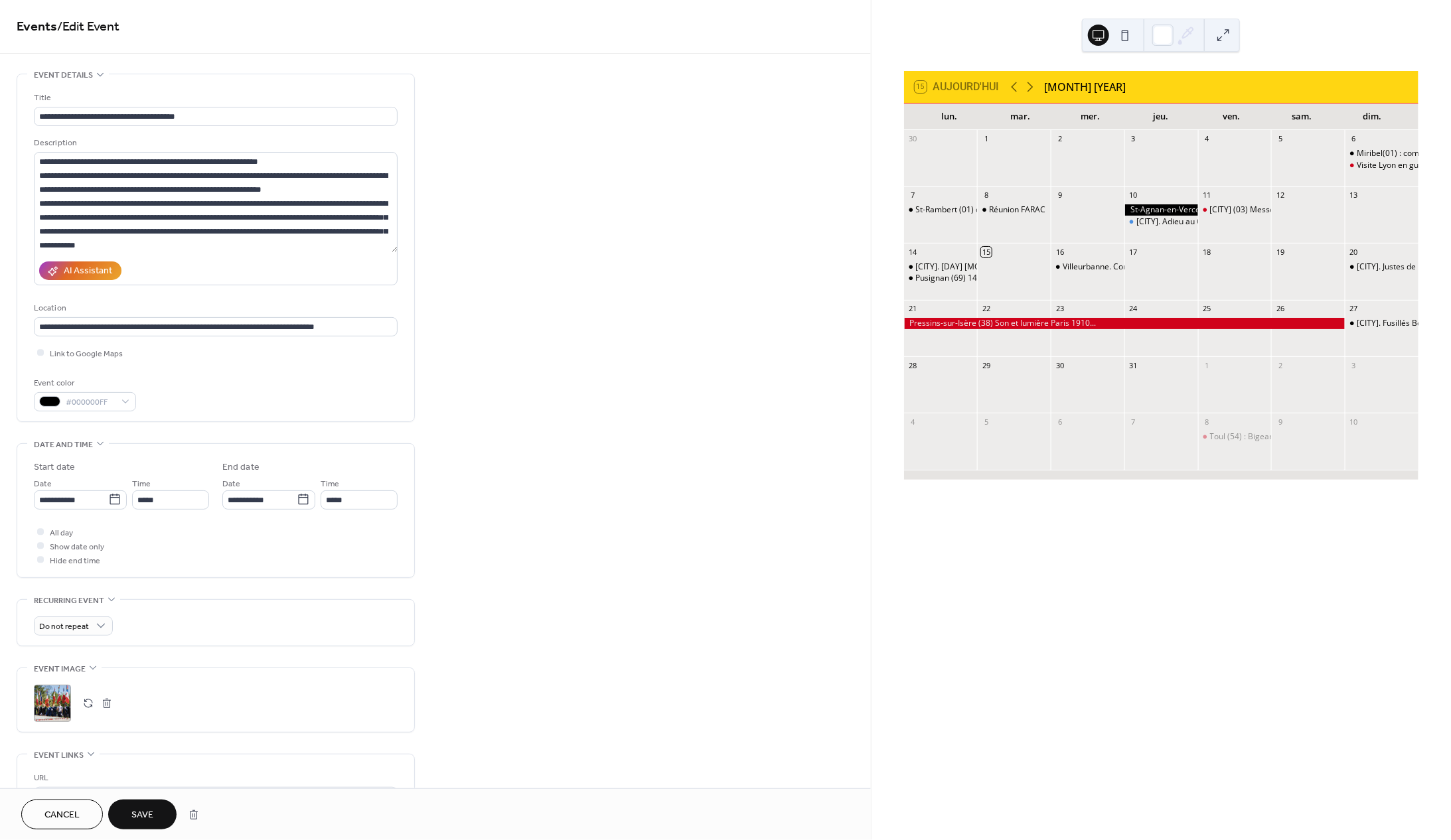 click on "Save" at bounding box center (142, 815) 